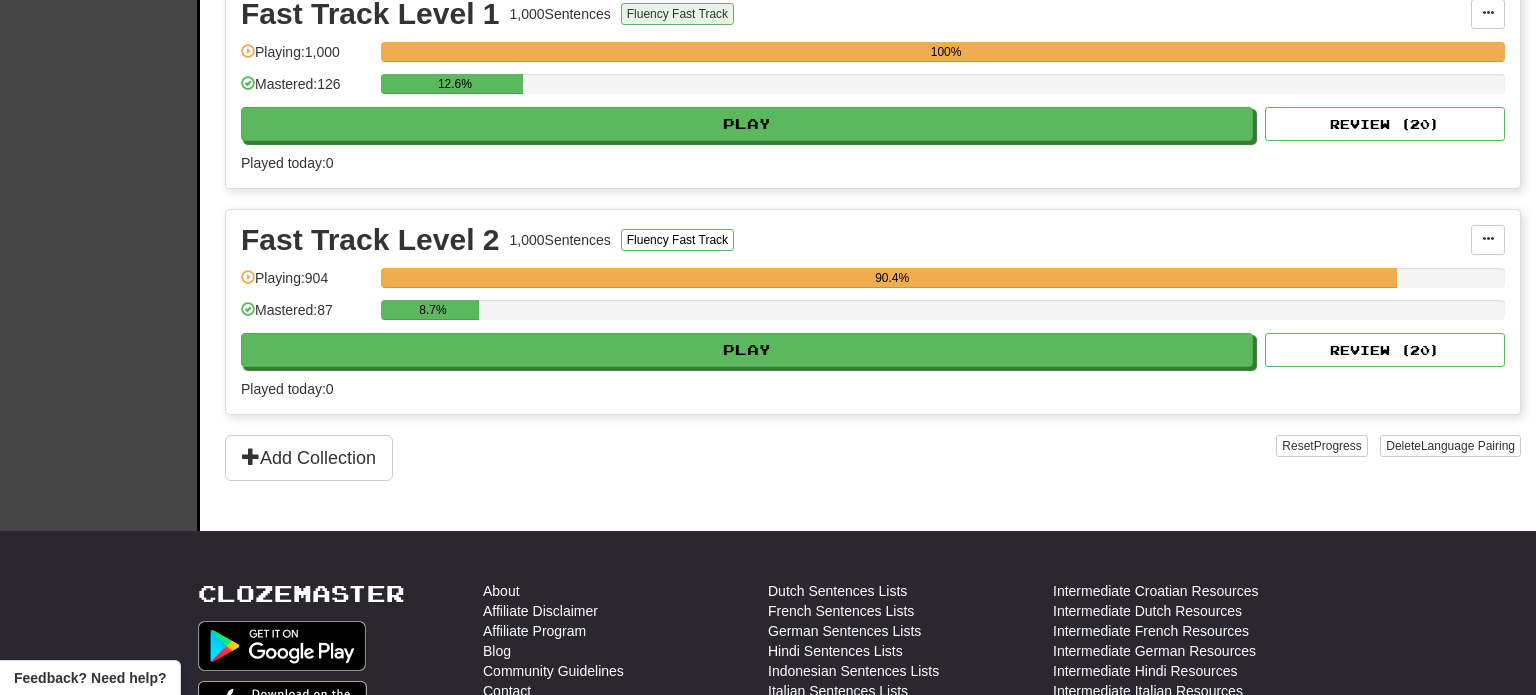 scroll, scrollTop: 482, scrollLeft: 0, axis: vertical 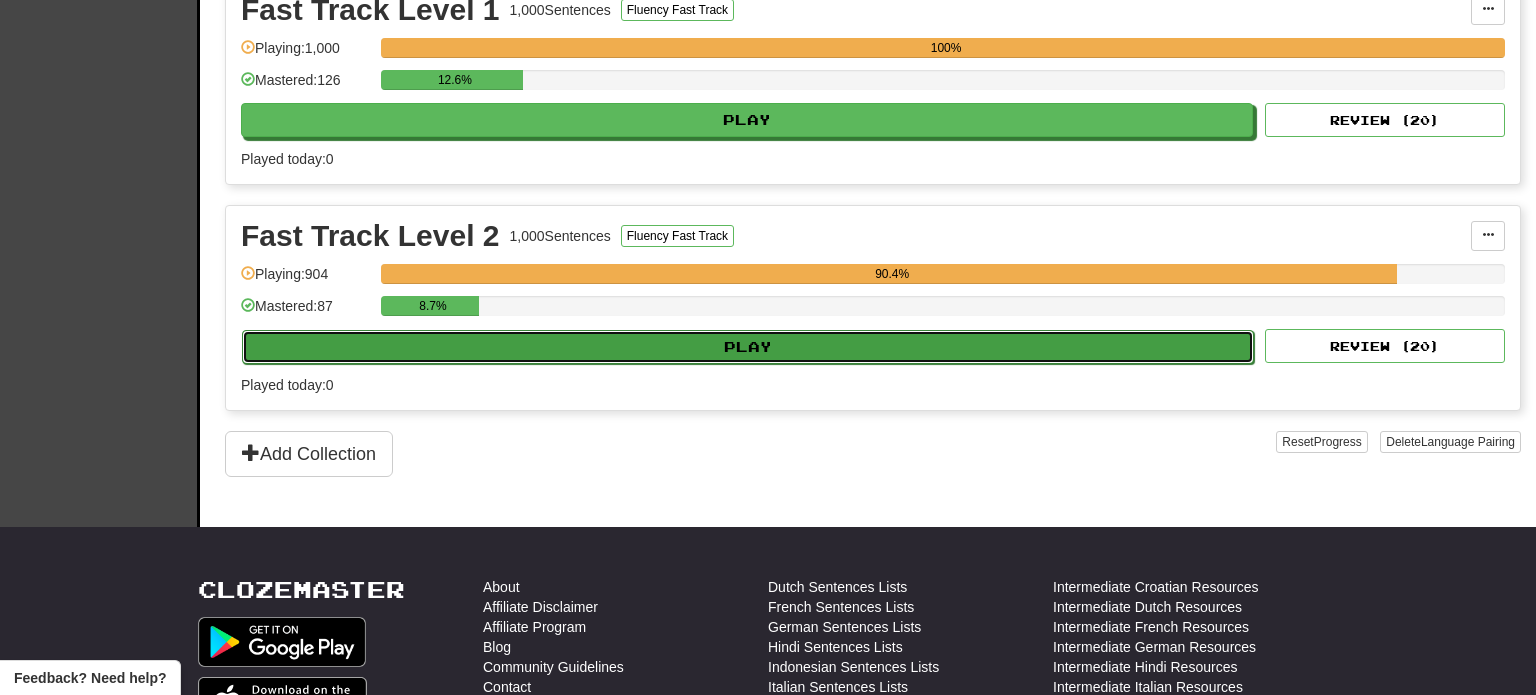 click on "Play" at bounding box center (748, 347) 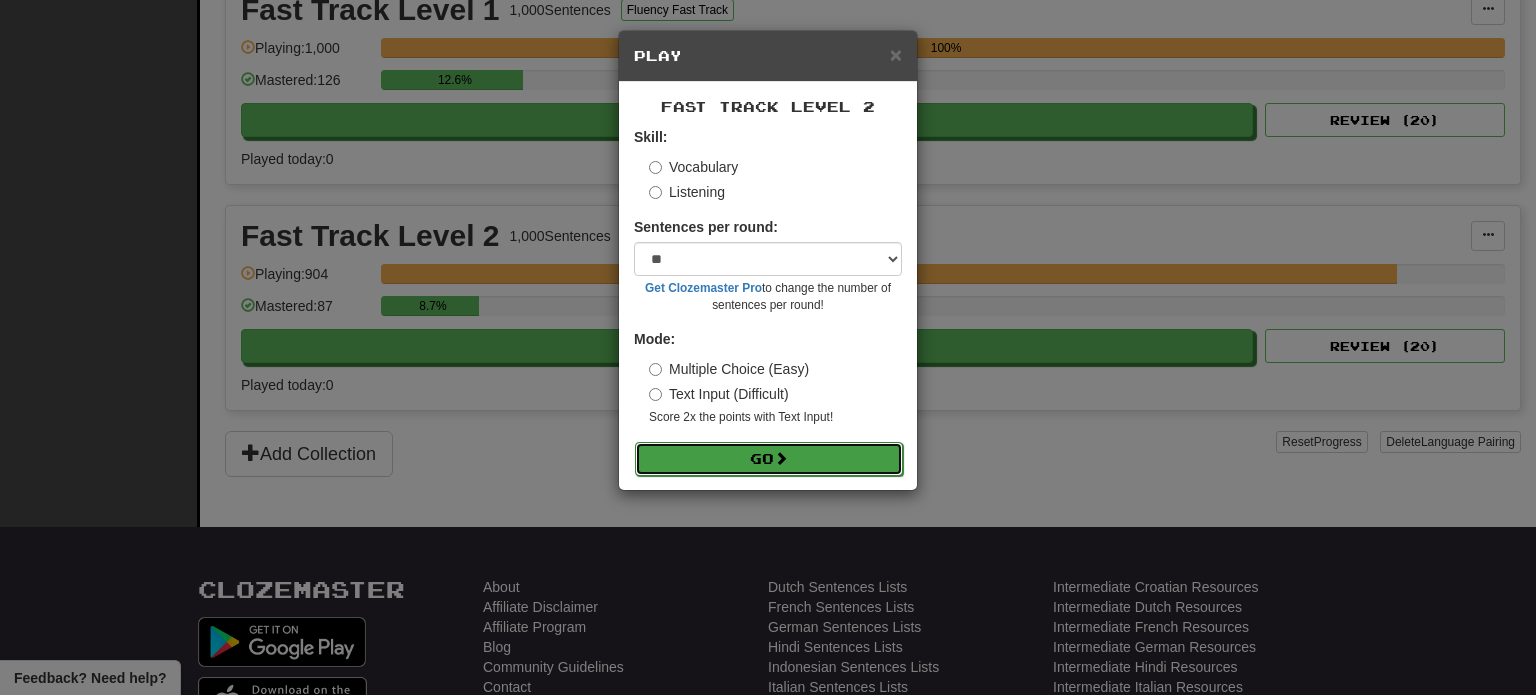 click on "Go" at bounding box center [769, 459] 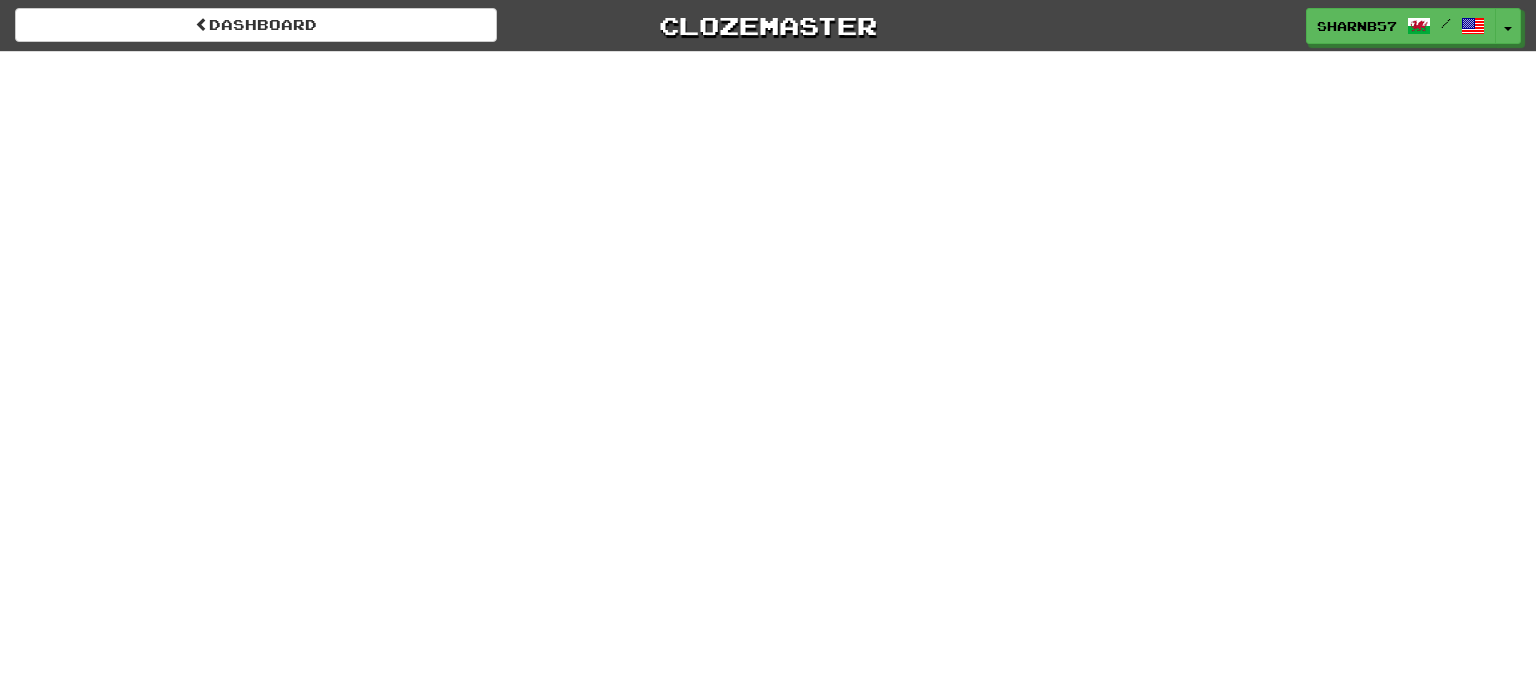 scroll, scrollTop: 0, scrollLeft: 0, axis: both 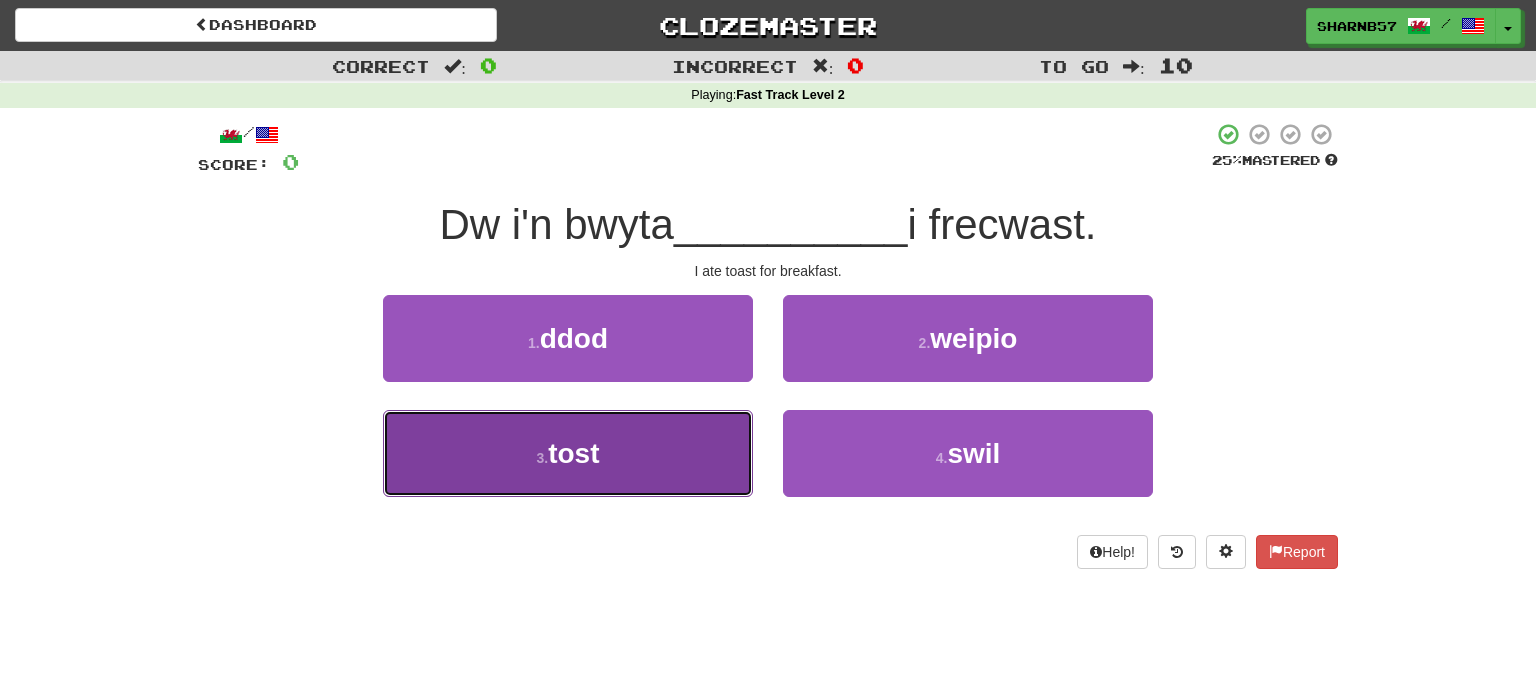 click on "3 .  tost" at bounding box center (568, 453) 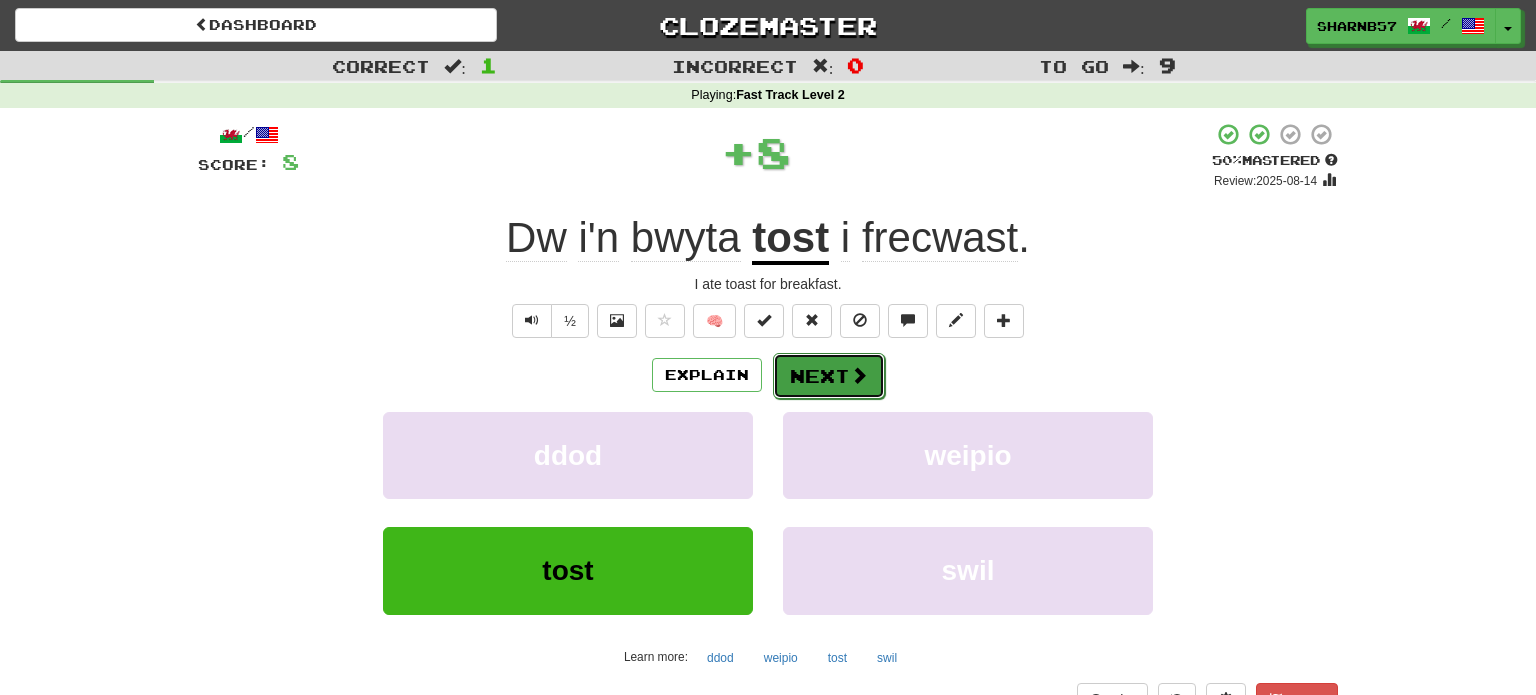 click on "Next" at bounding box center [829, 376] 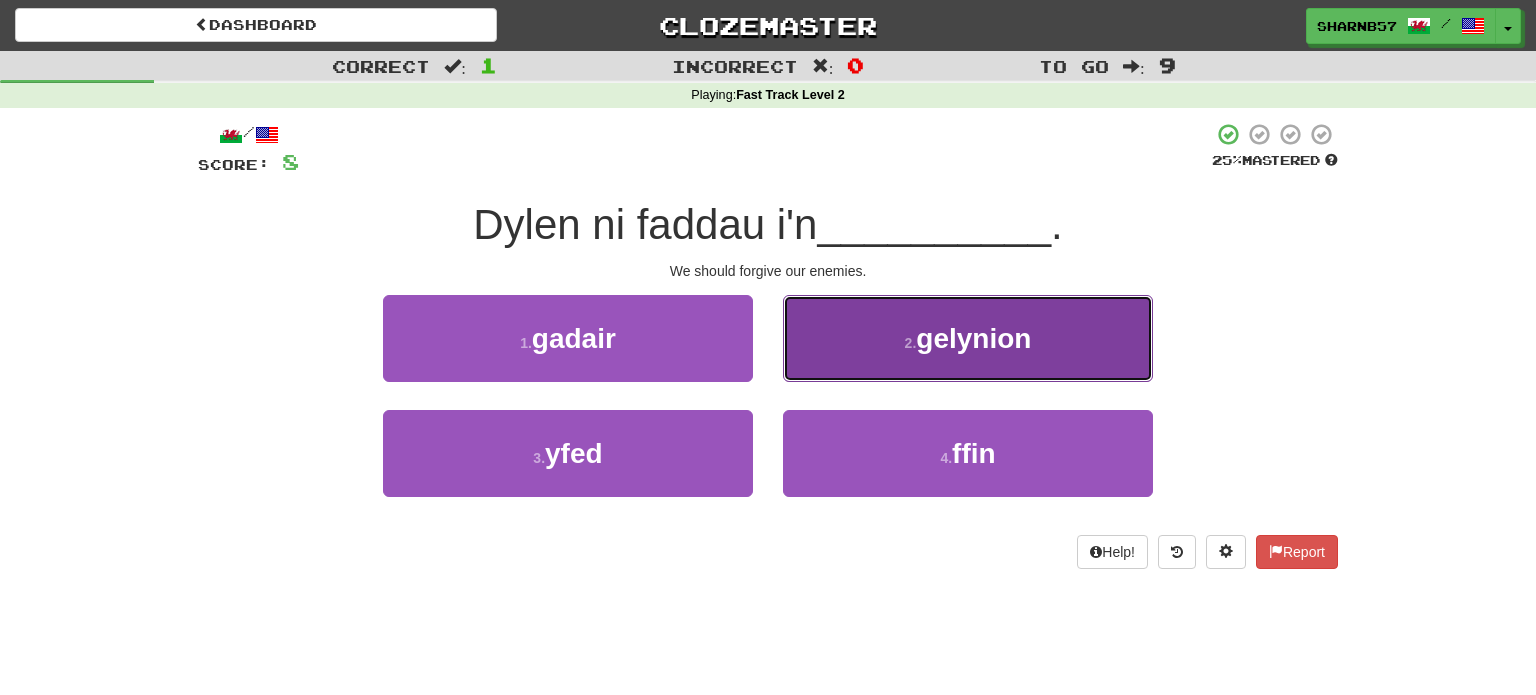 click on "gelynion" at bounding box center [968, 338] 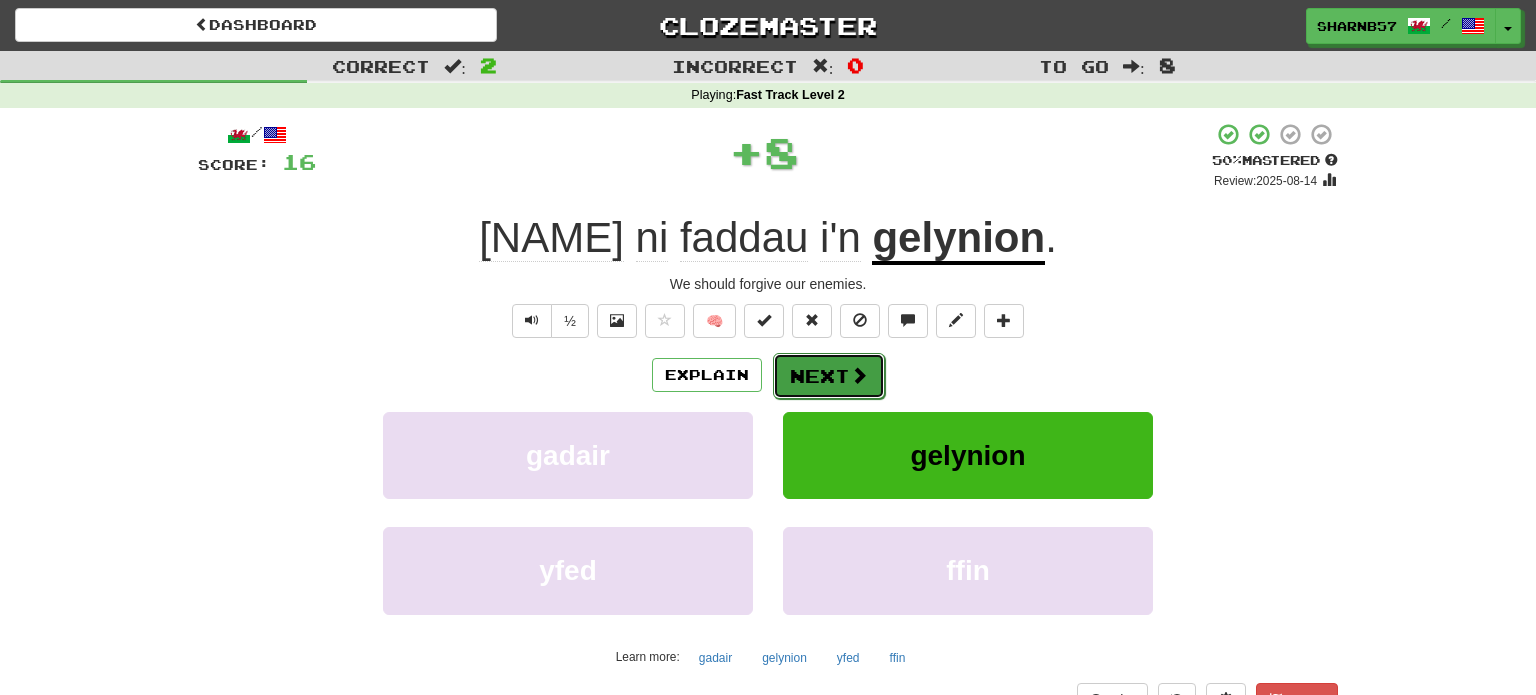 click on "Next" at bounding box center (829, 376) 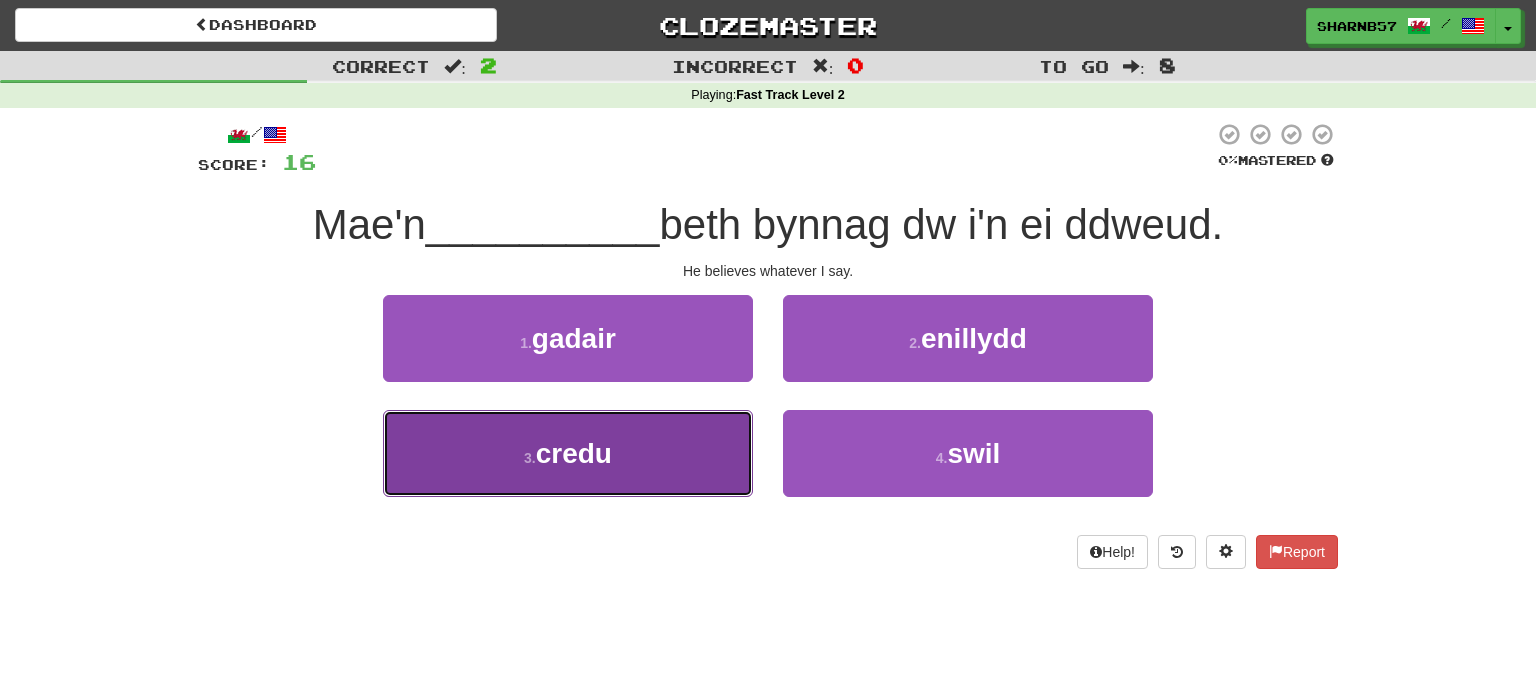 click on "3 .  credu" at bounding box center (568, 453) 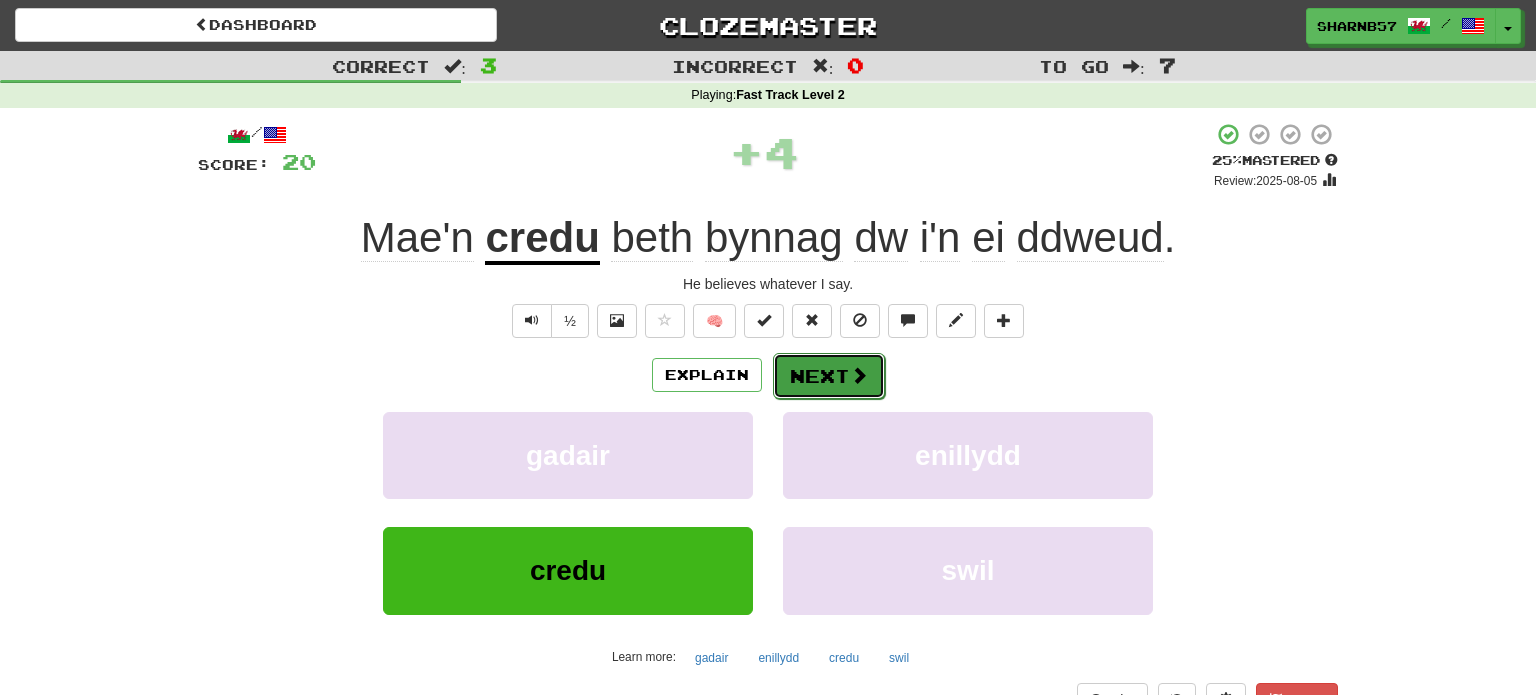 click on "Next" at bounding box center (829, 376) 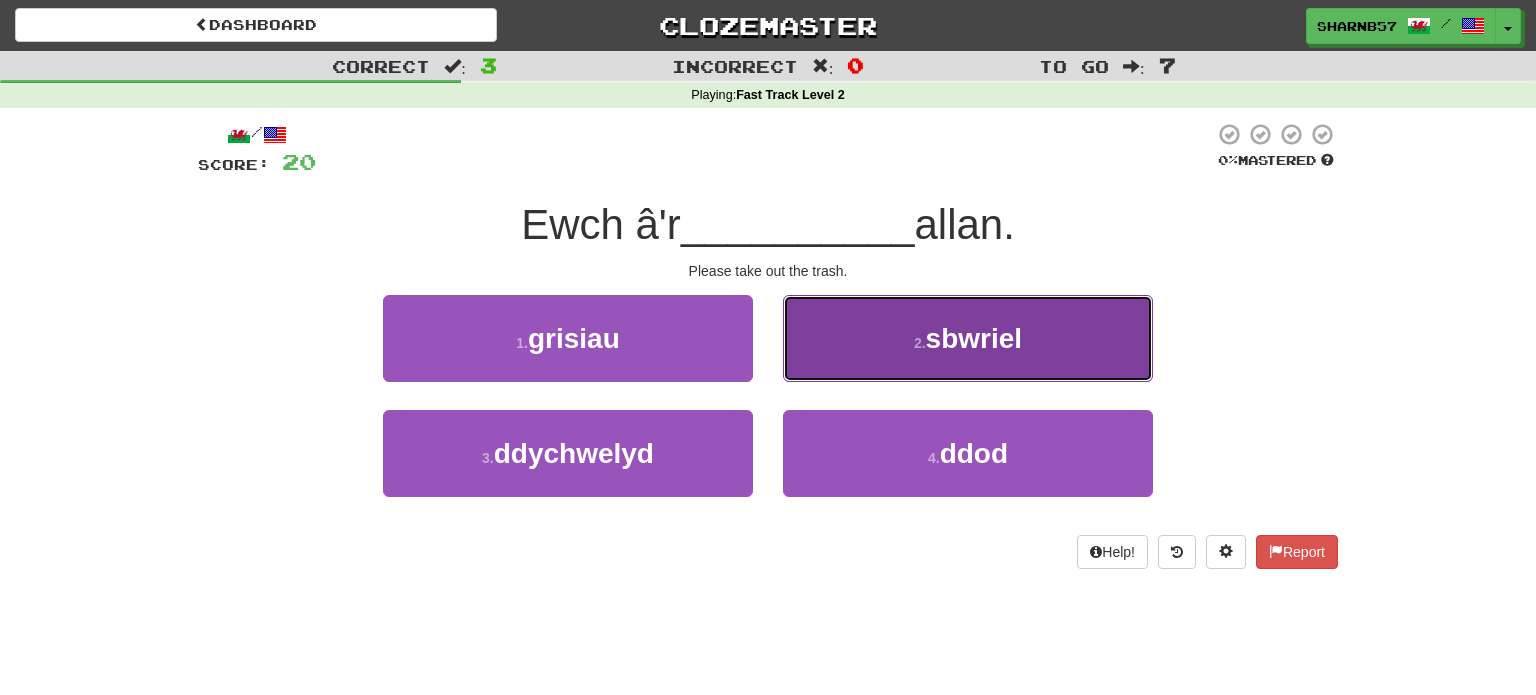 click on "2 .  sbwriel" at bounding box center (968, 338) 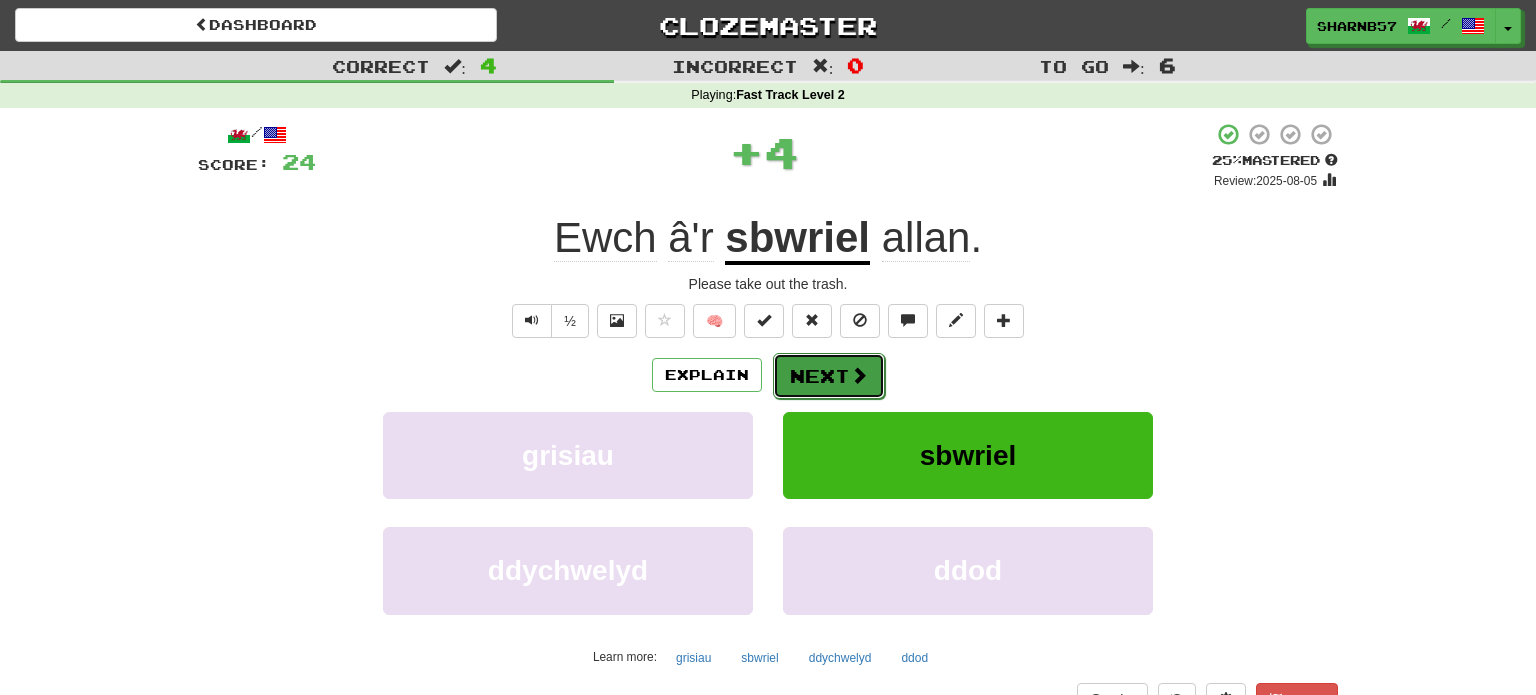 click on "Next" at bounding box center (829, 376) 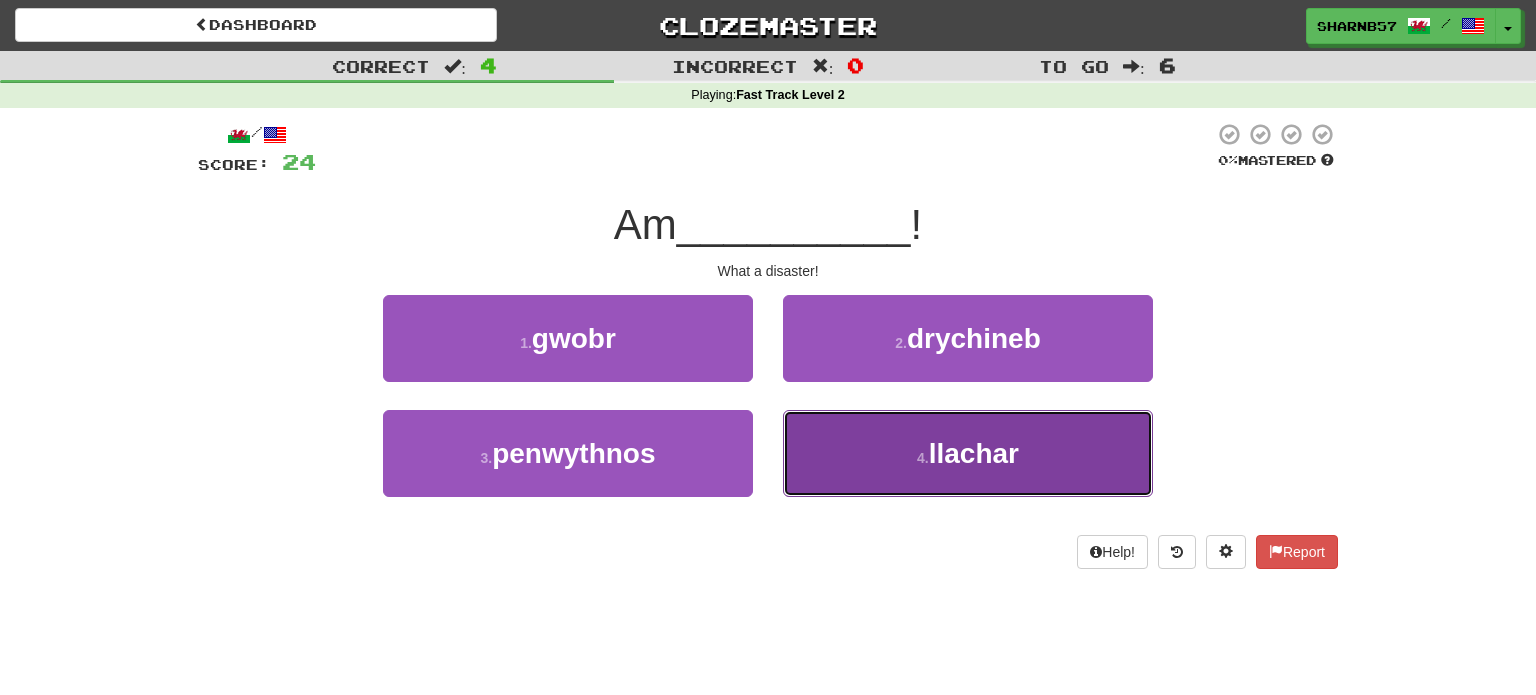 click on "4 .  llachar" at bounding box center (968, 453) 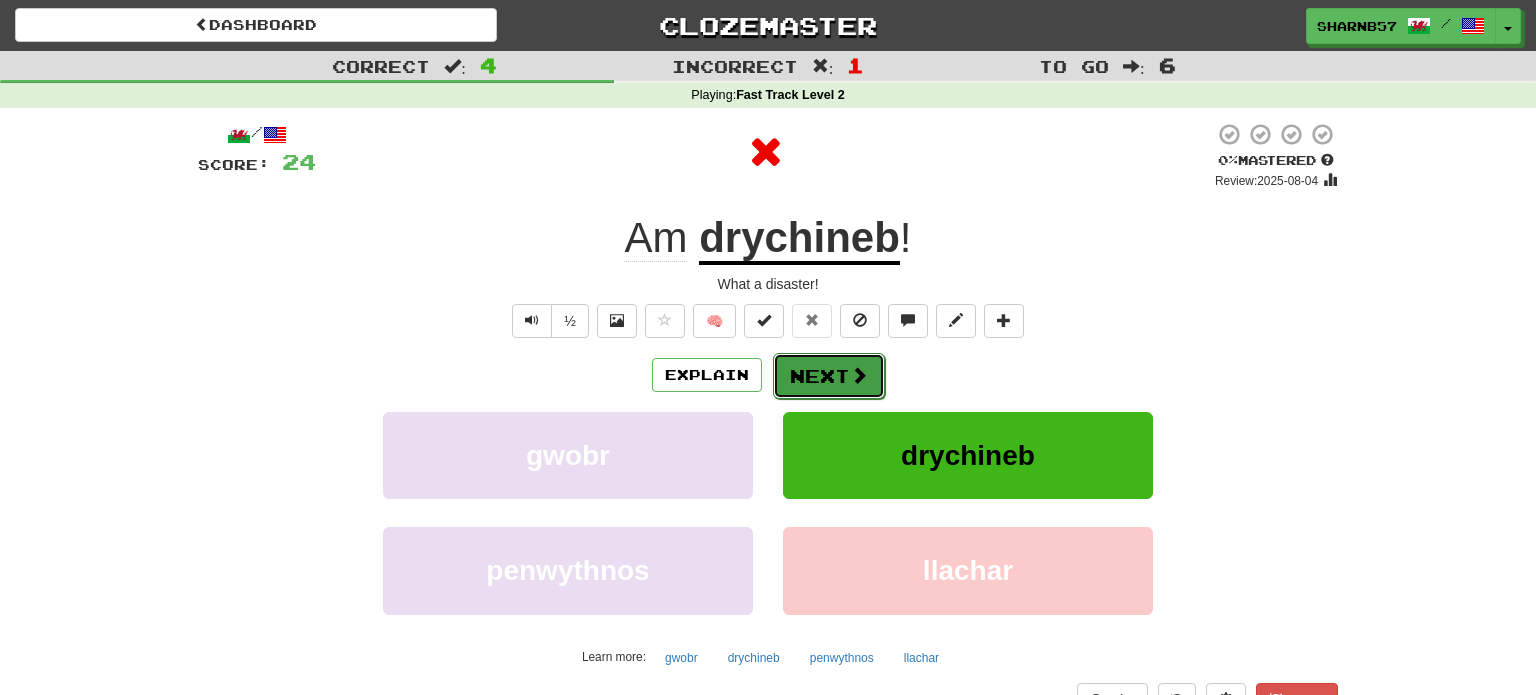 click on "Next" at bounding box center [829, 376] 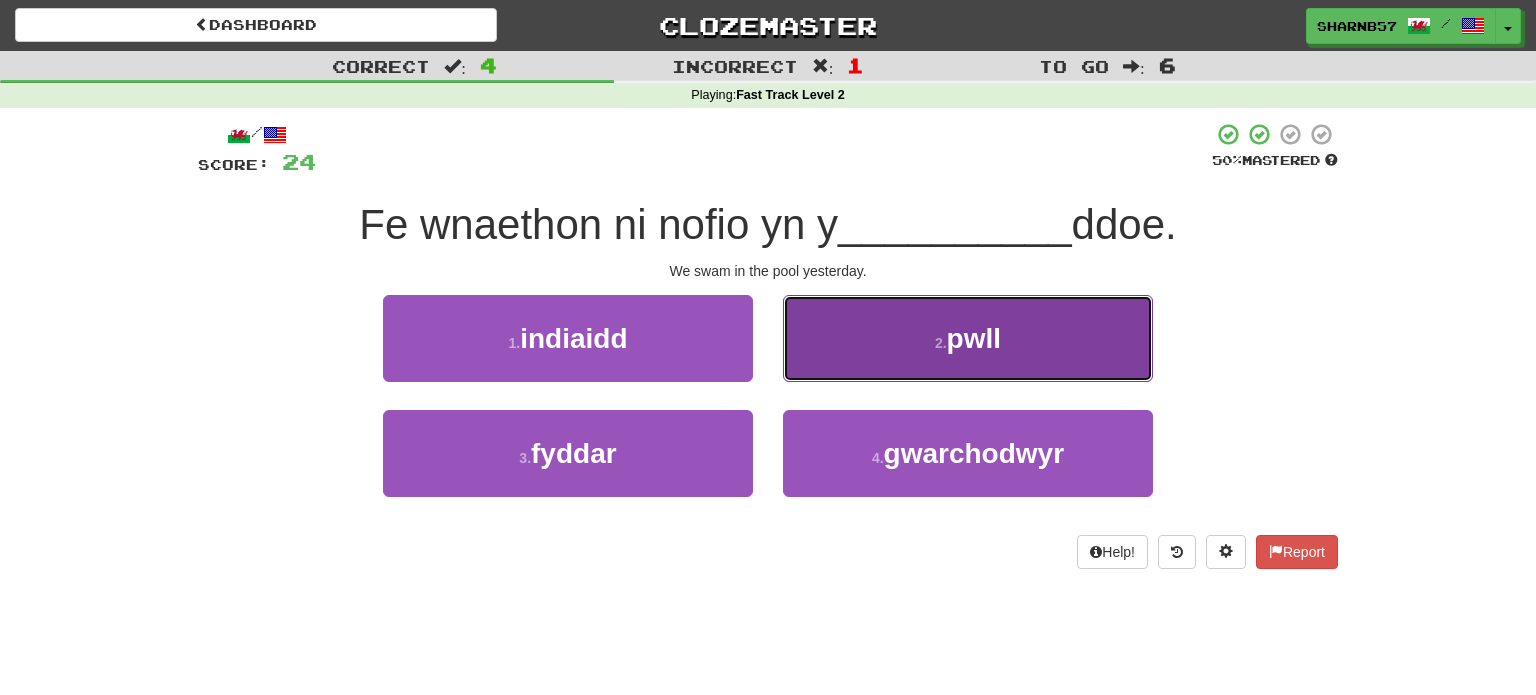 click on "2 .  pwll" at bounding box center [968, 338] 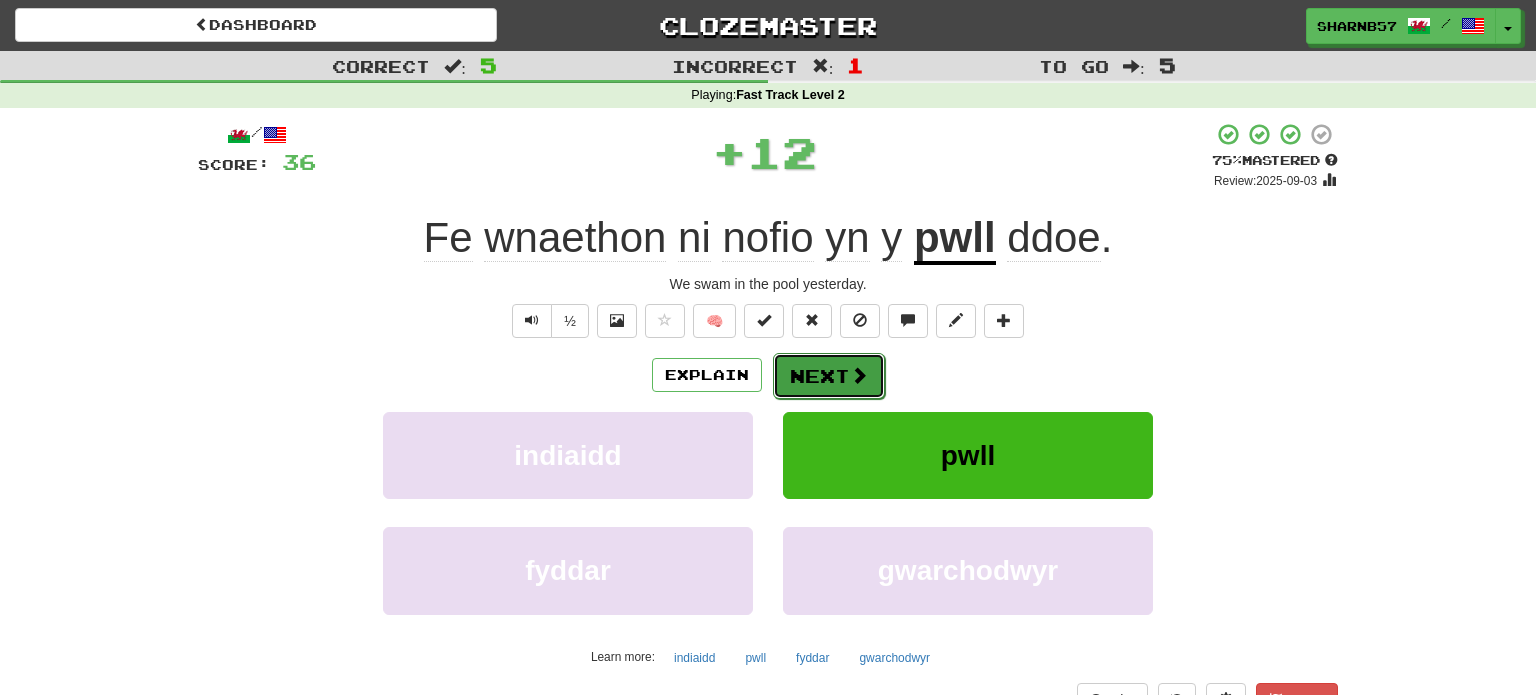 click on "Next" at bounding box center (829, 376) 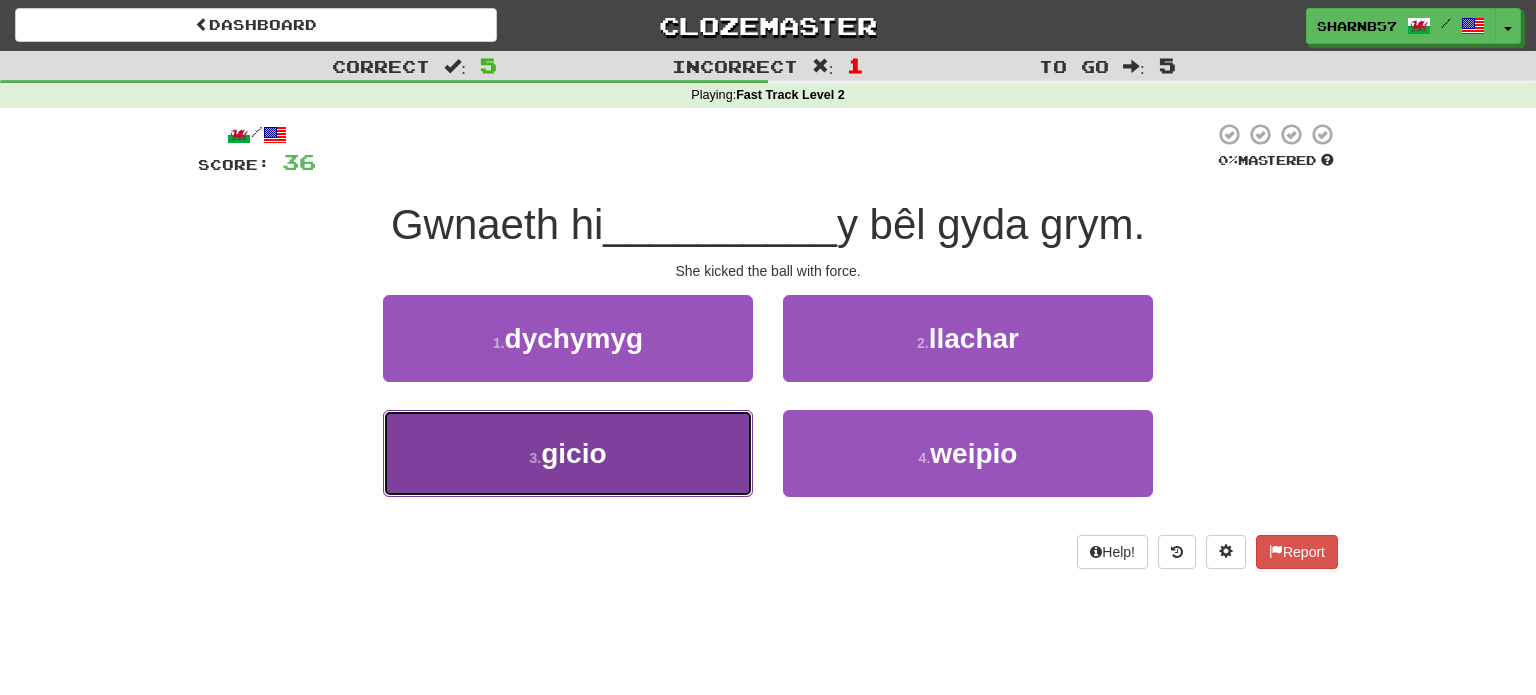 click on "3 .  gicio" at bounding box center [568, 453] 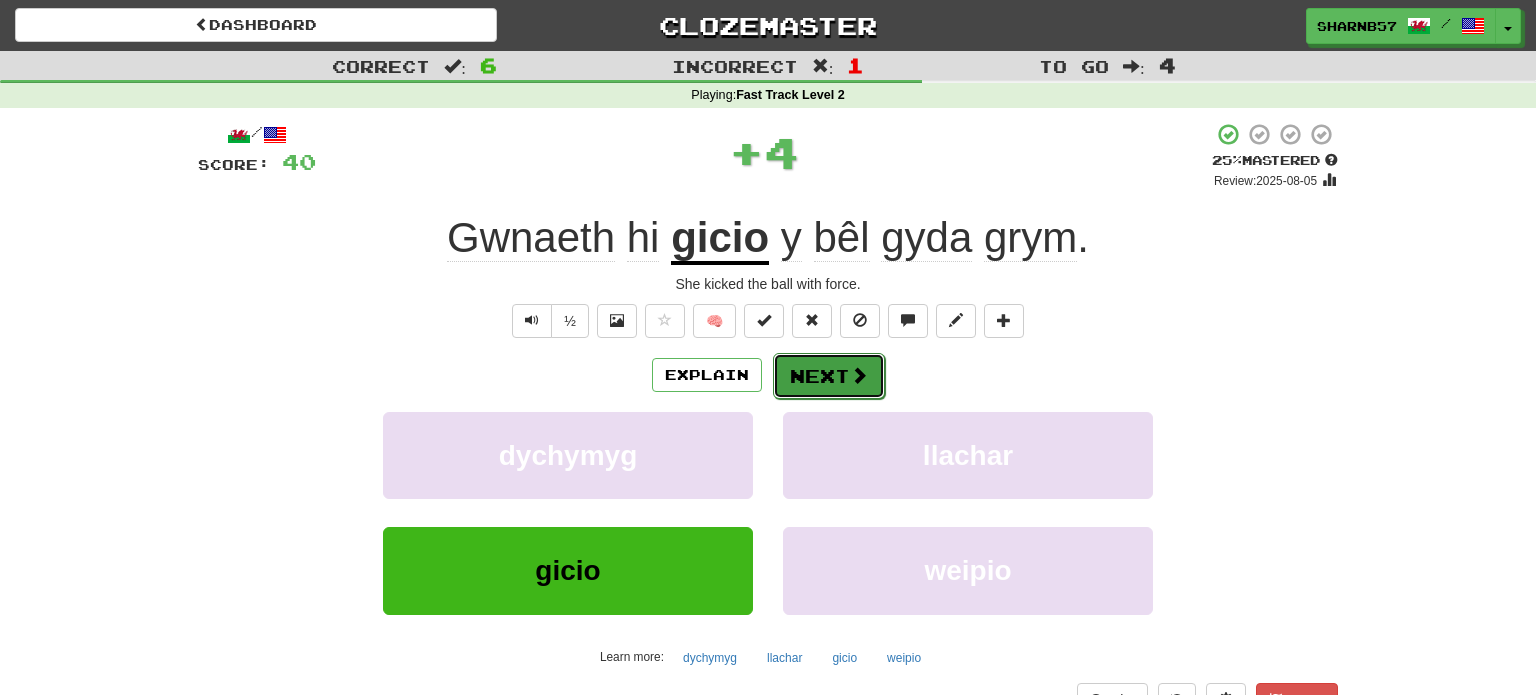 click on "Next" at bounding box center (829, 376) 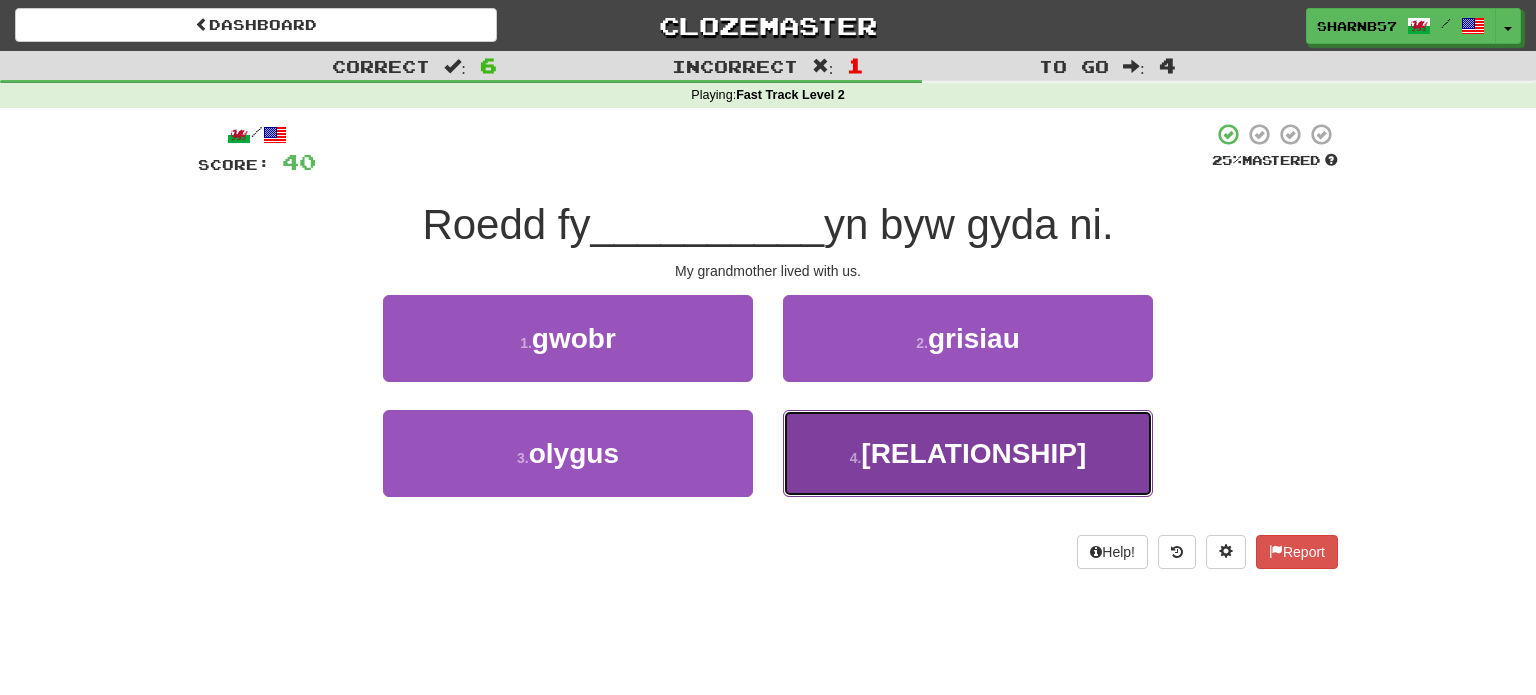 click on "[RELATIONSHIP]" at bounding box center [968, 453] 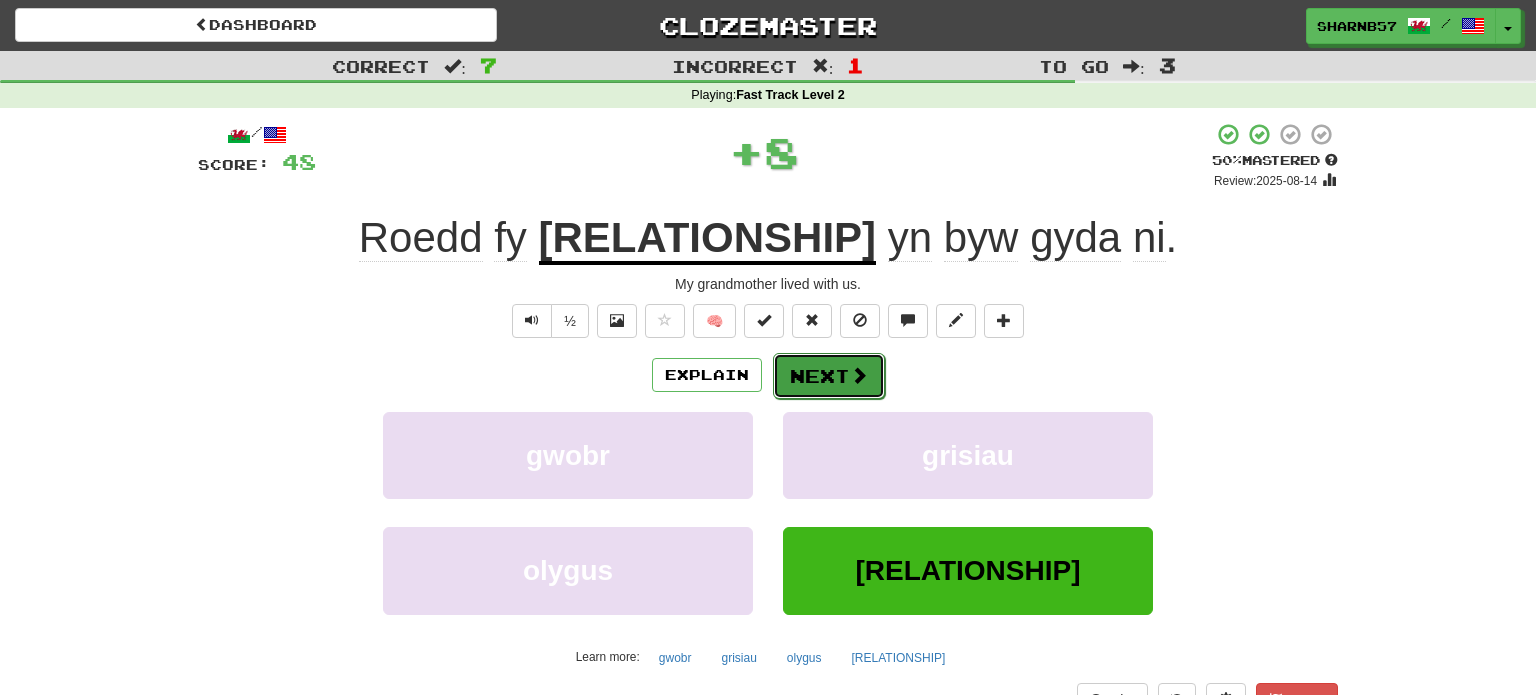click on "Next" at bounding box center (829, 376) 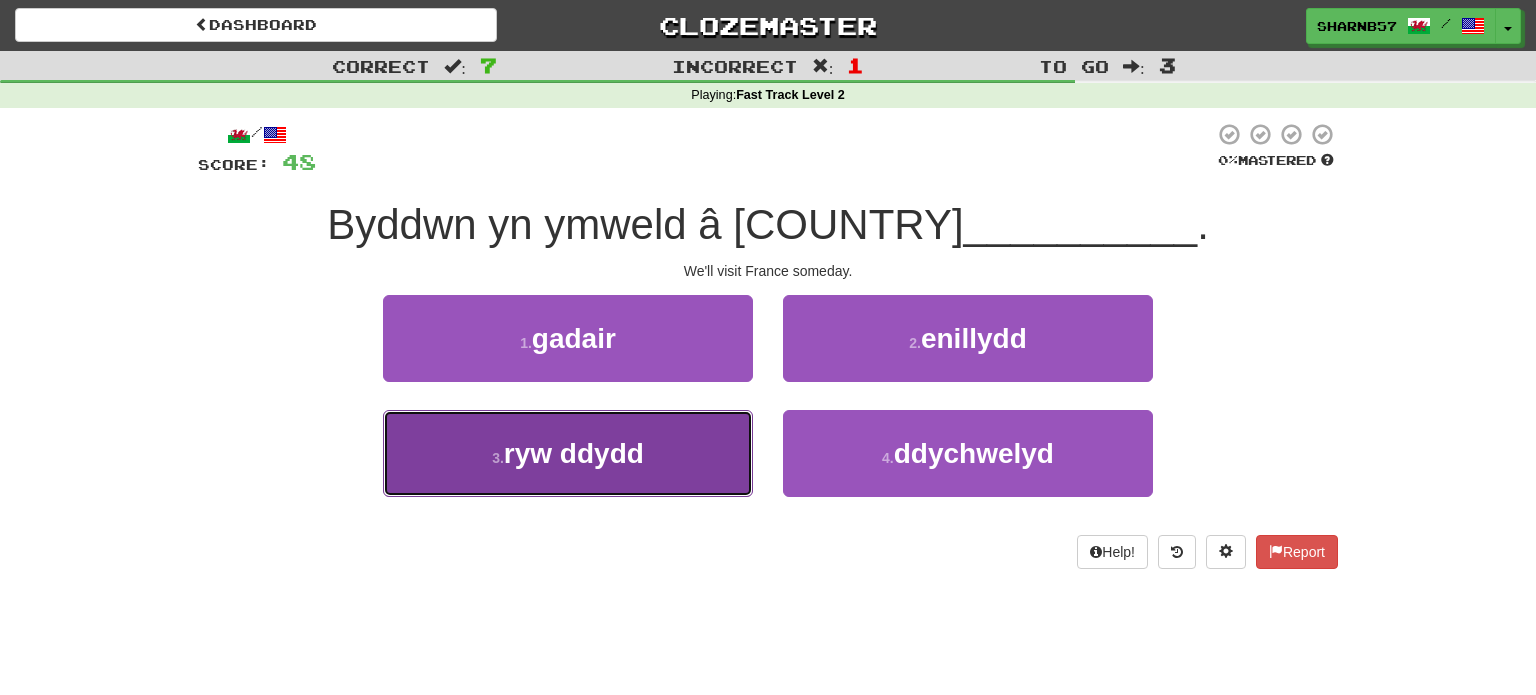 click on "ryw ddydd" at bounding box center [568, 453] 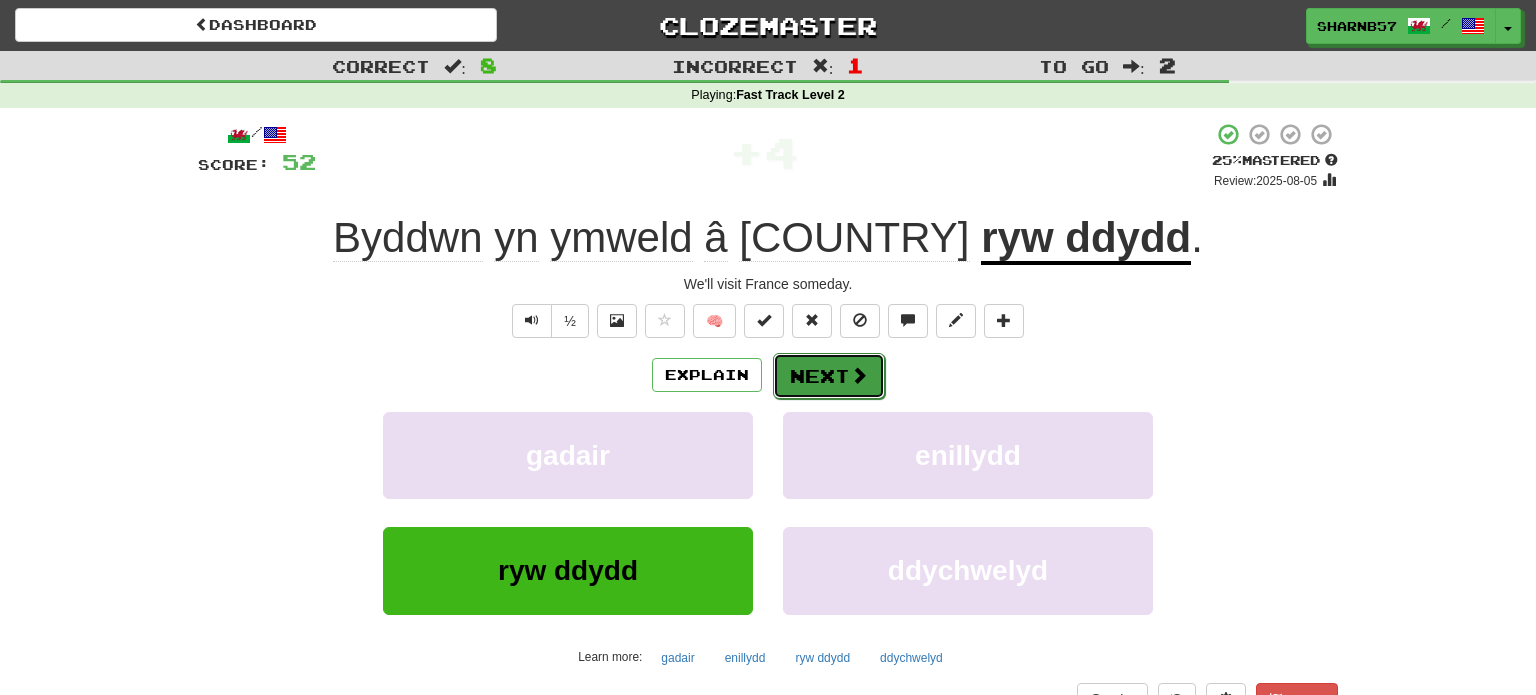 click on "Next" at bounding box center [829, 376] 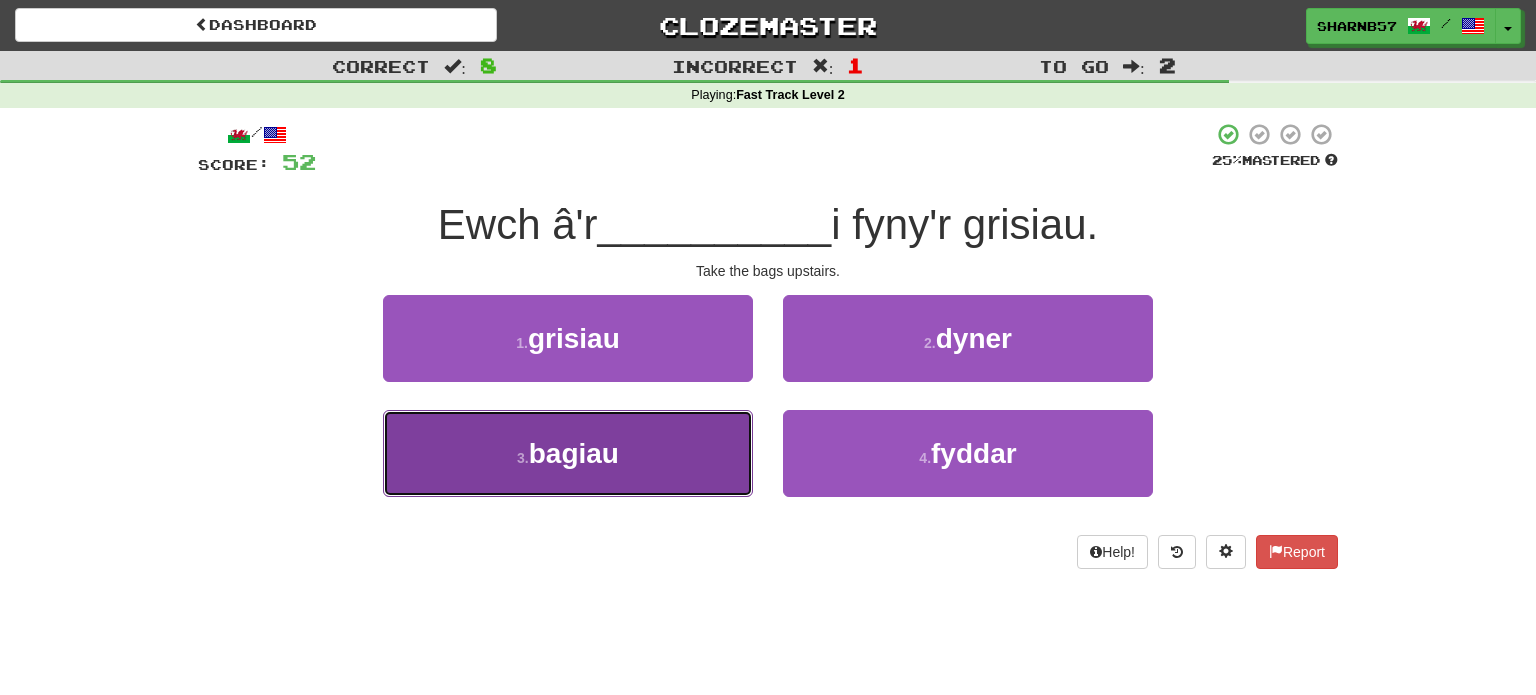 click on "3 .  bagiau" at bounding box center (568, 453) 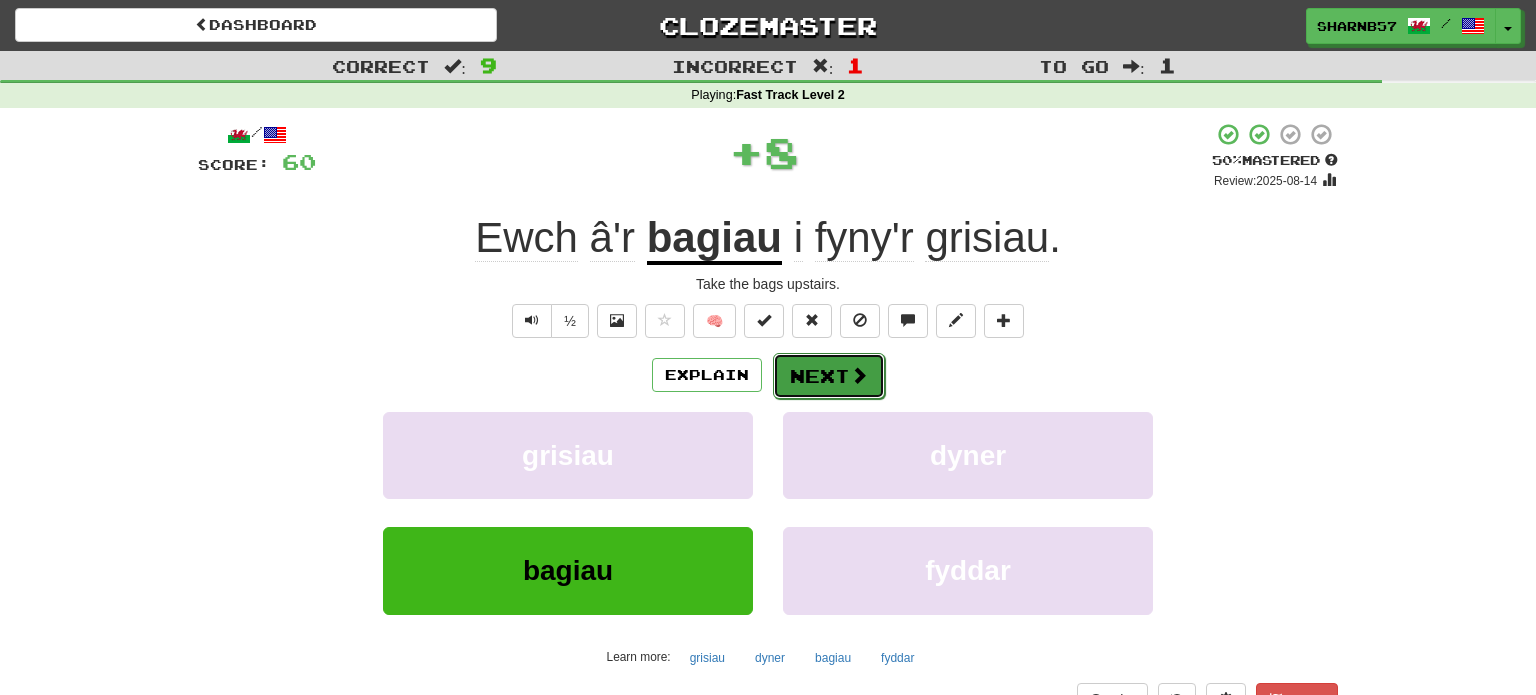 click on "Next" at bounding box center (829, 376) 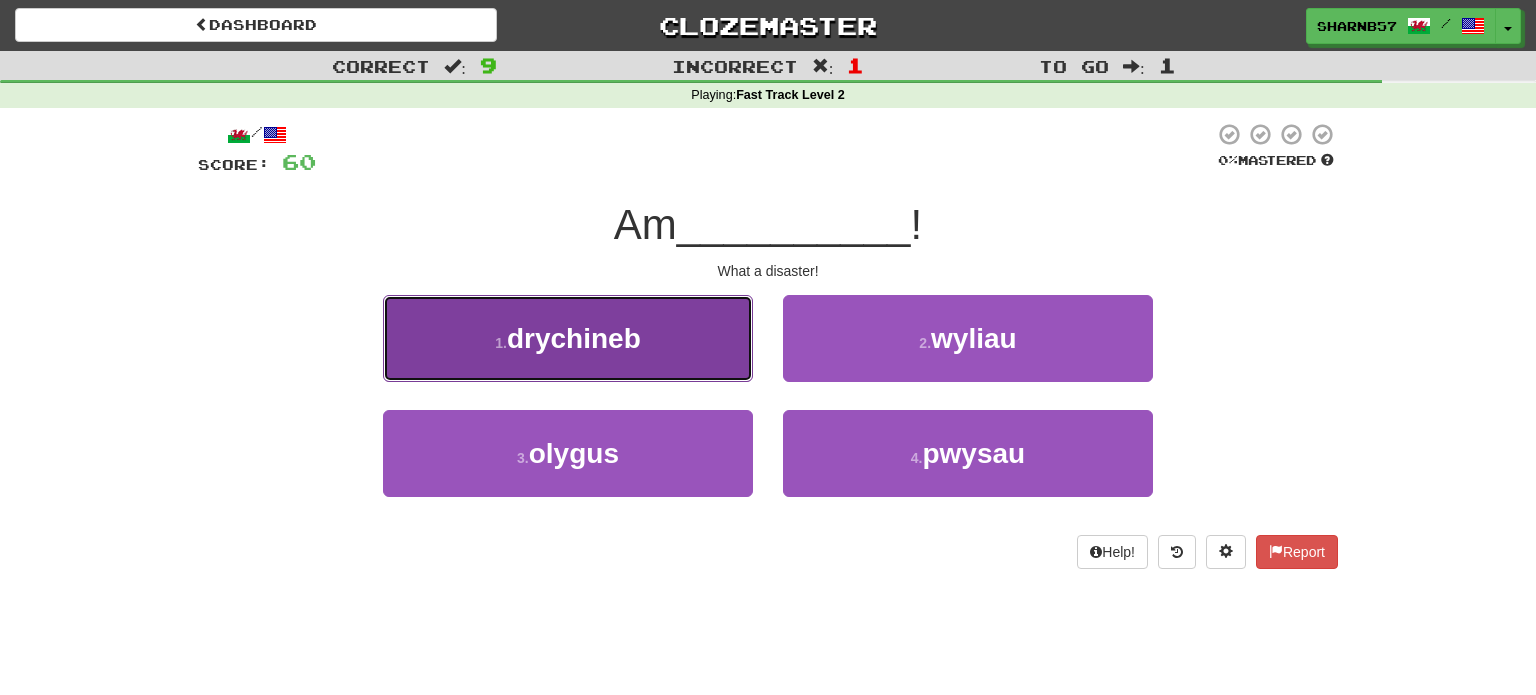 click on "1 .  drychineb" at bounding box center [568, 338] 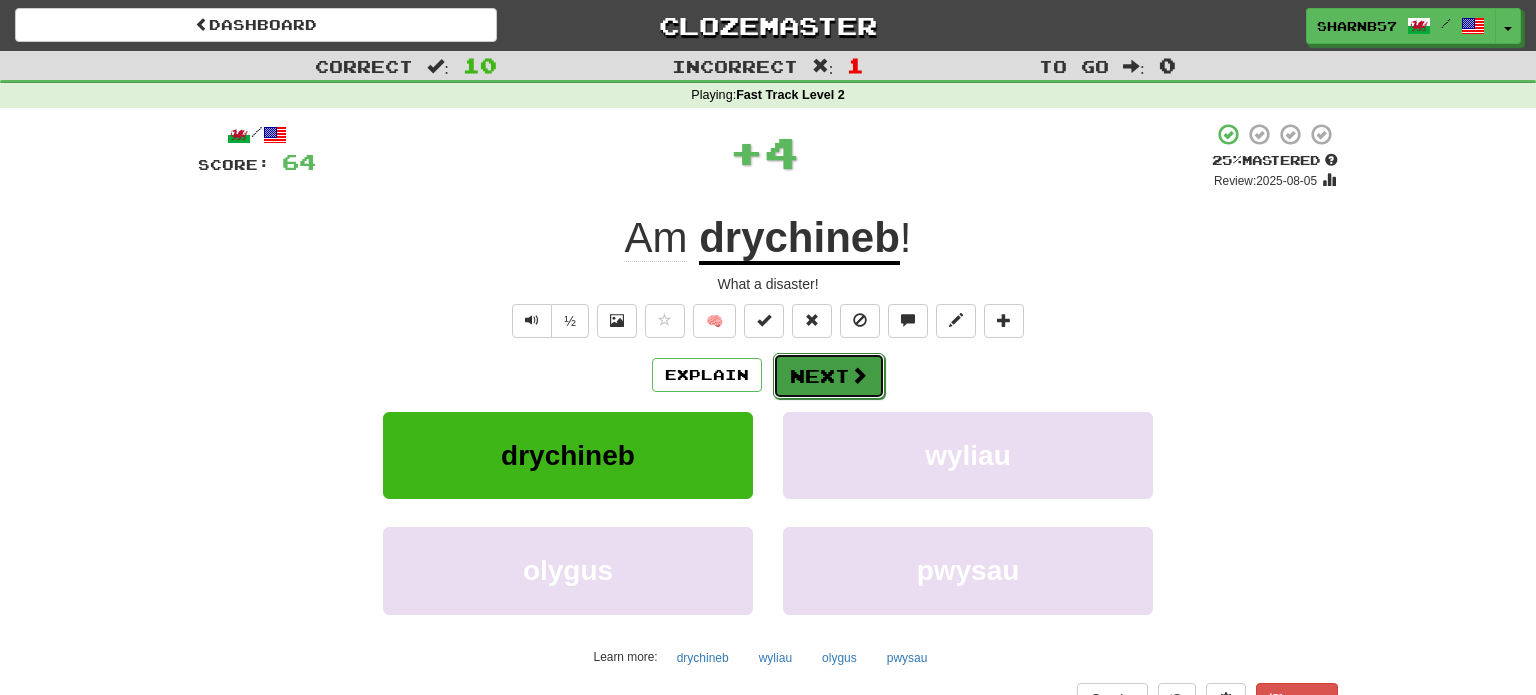 click on "Next" at bounding box center [829, 376] 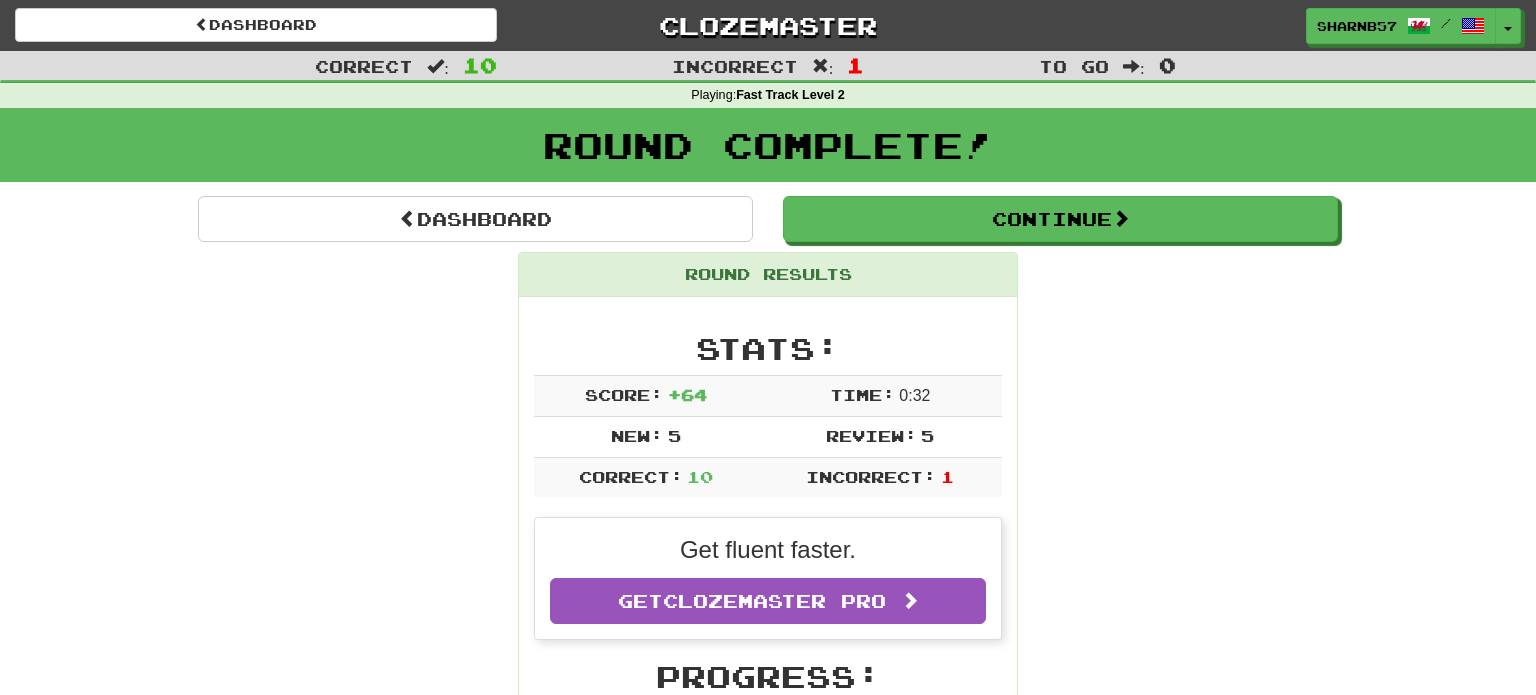 click on "Dw i'n bwyta tost i frecwast. I ate toast for breakfast. Report Dylen ni faddau i'n gelynion. We should forgive our enemies. Report Mae'n credu beth bynnag dw i'n ei ddweud. He believes whatever I say. Report Ewch â'r sbwriel allan. Please take out the trash. Report Am drychineb! What a disaster! Report Fe wnaethon ni nofio yn y pwll ddoe. We swam in the pool yesterday. Report Gwnaeth hi gicio y bêl gyda grym. She kicked the ball with force. Report Roedd fy mam-gu yn byw gyda ni. My grandmother lived with us. Report Byddwn yn ymweld â Ffrainc ryw ddydd. We'll visit France someday." at bounding box center [768, 1200] 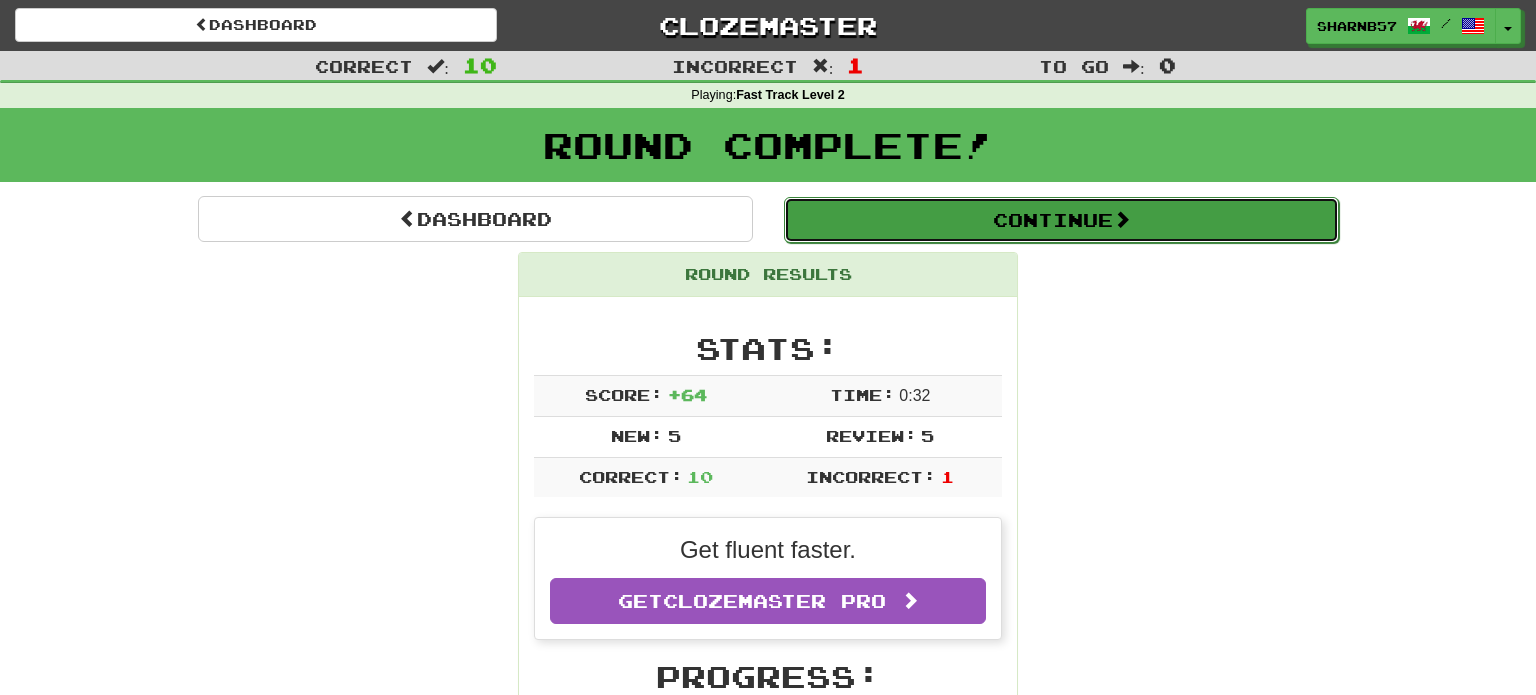 click on "Continue" at bounding box center (1061, 220) 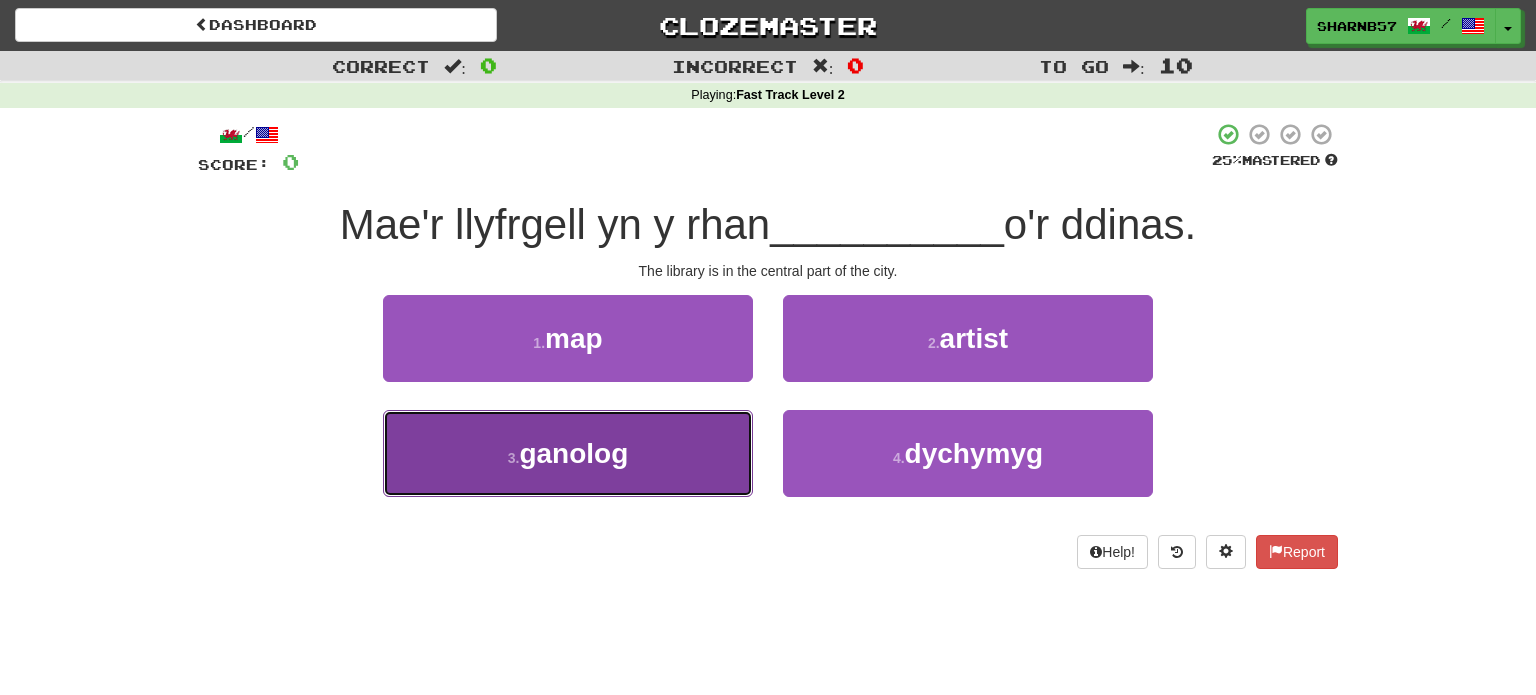 click on "3 .  ganolog" at bounding box center (568, 453) 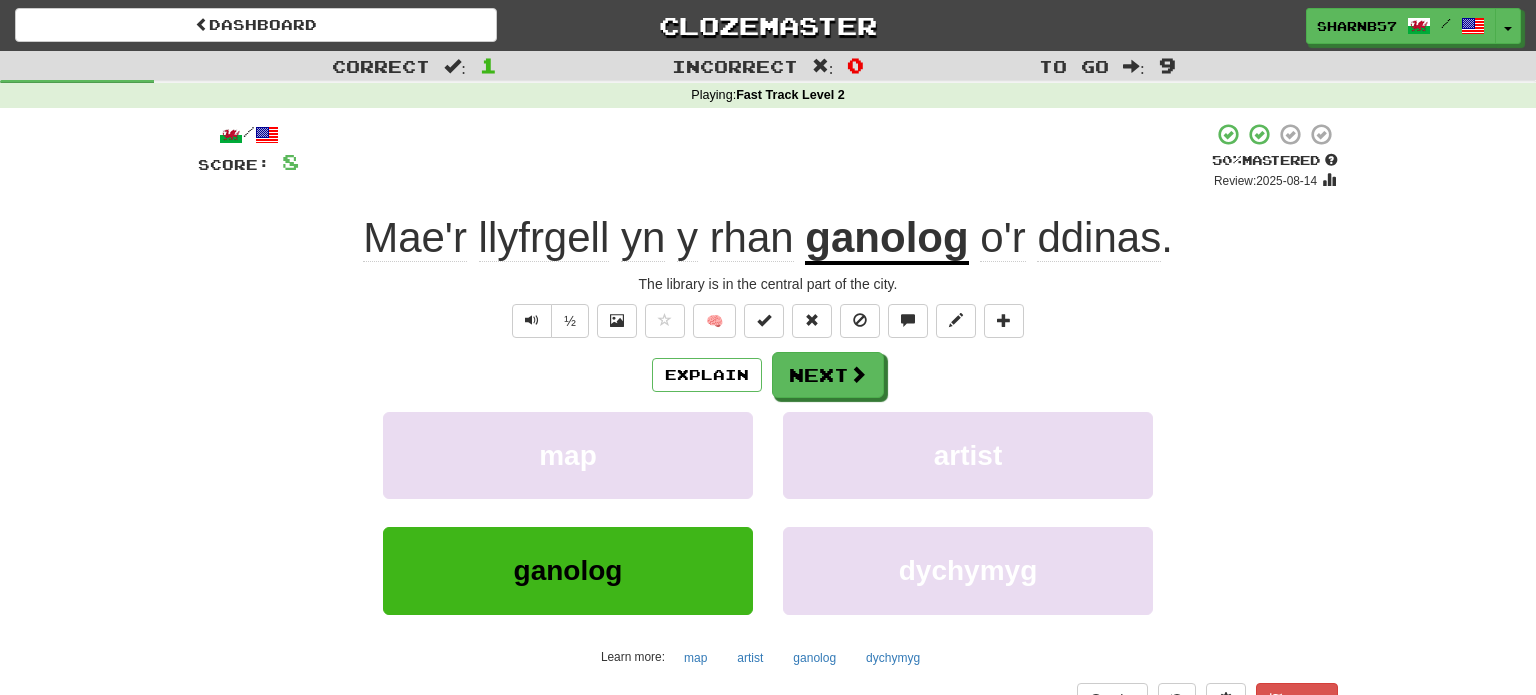 click on "map artist ganolog dychymyg Learn more: map artist ganolog dychymyg" at bounding box center (768, 512) 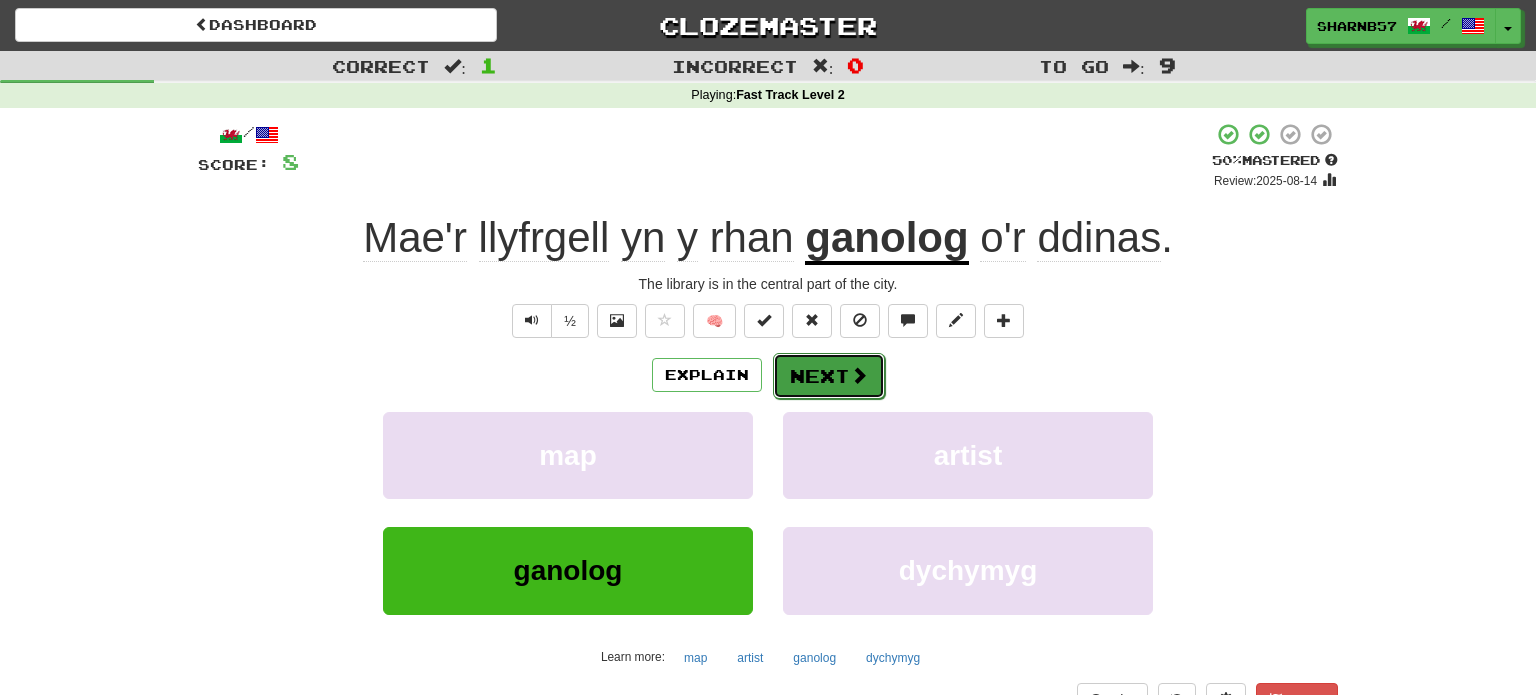 click on "Next" at bounding box center (829, 376) 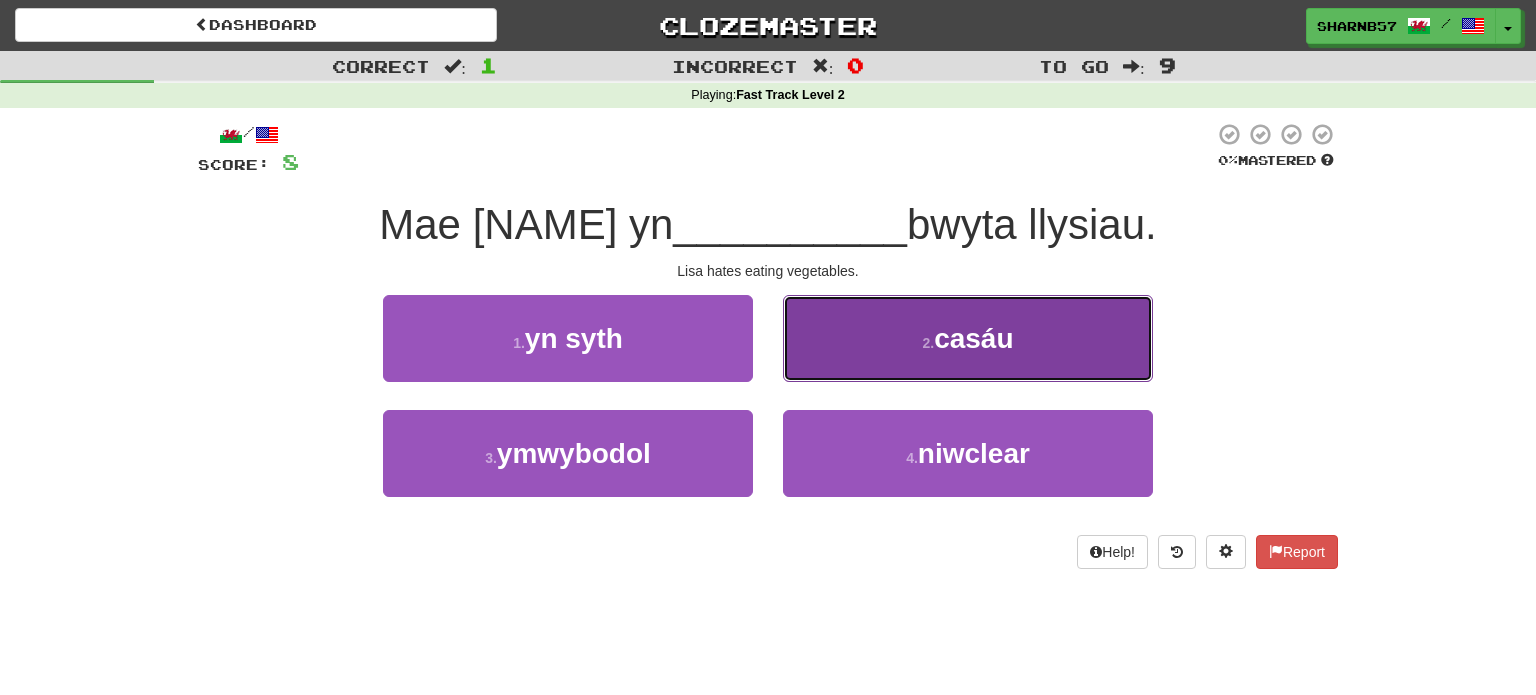 click on "2 .  casáu" at bounding box center (968, 338) 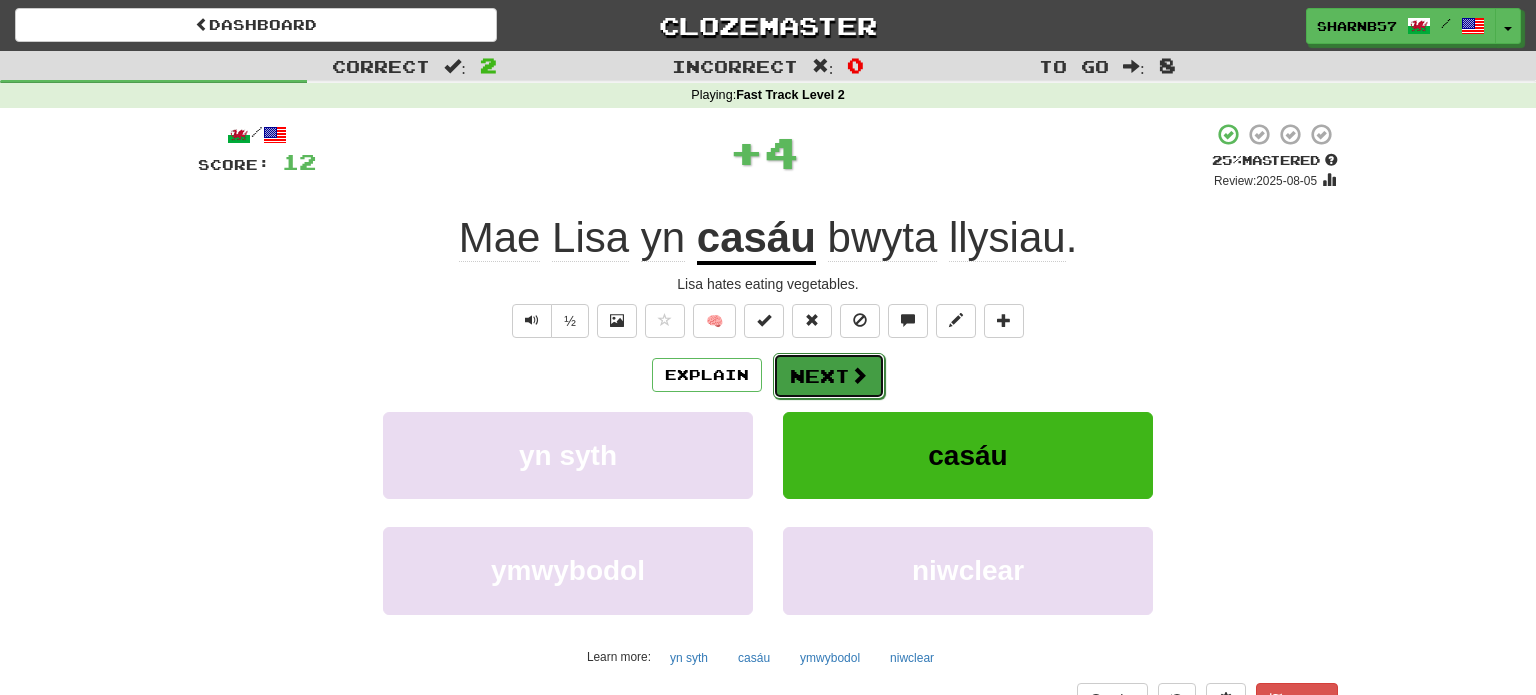click on "Next" at bounding box center [829, 376] 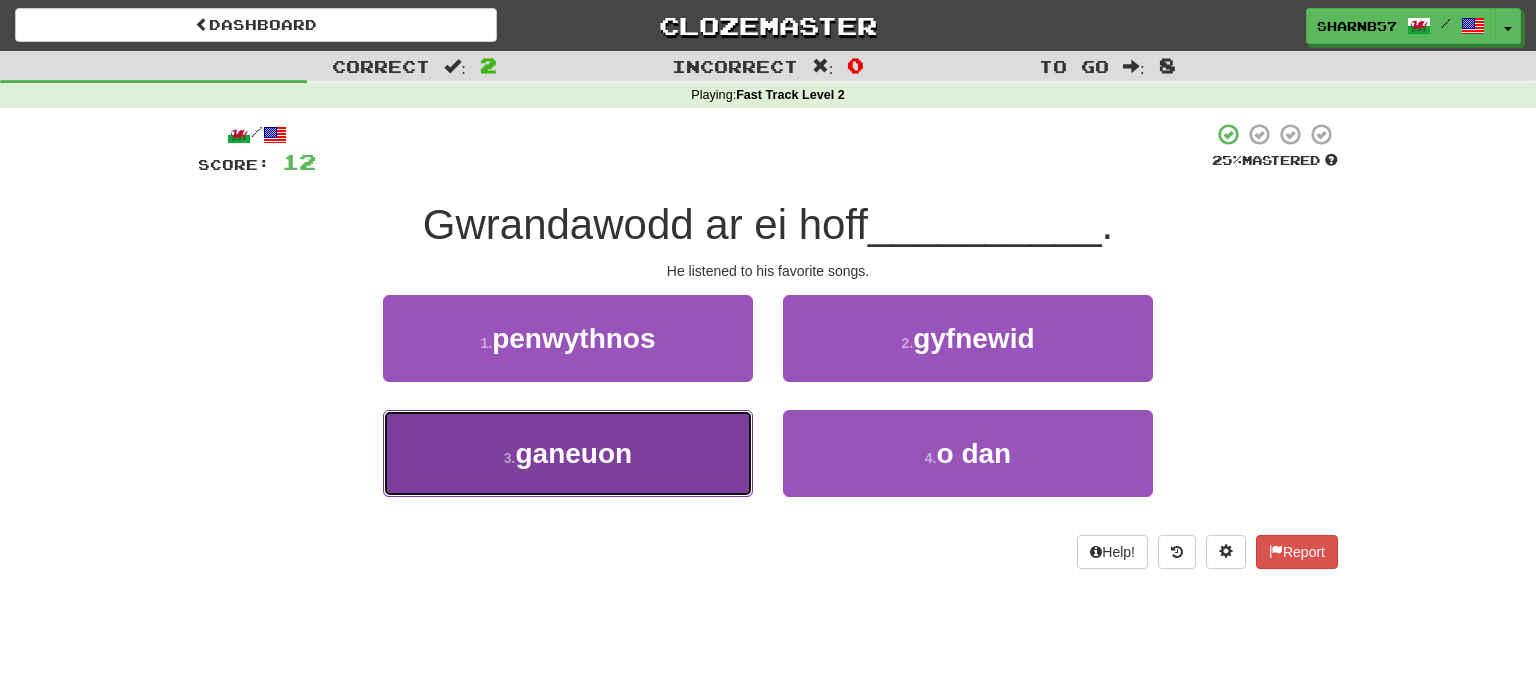 click on "3 .  ganeuon" at bounding box center (568, 453) 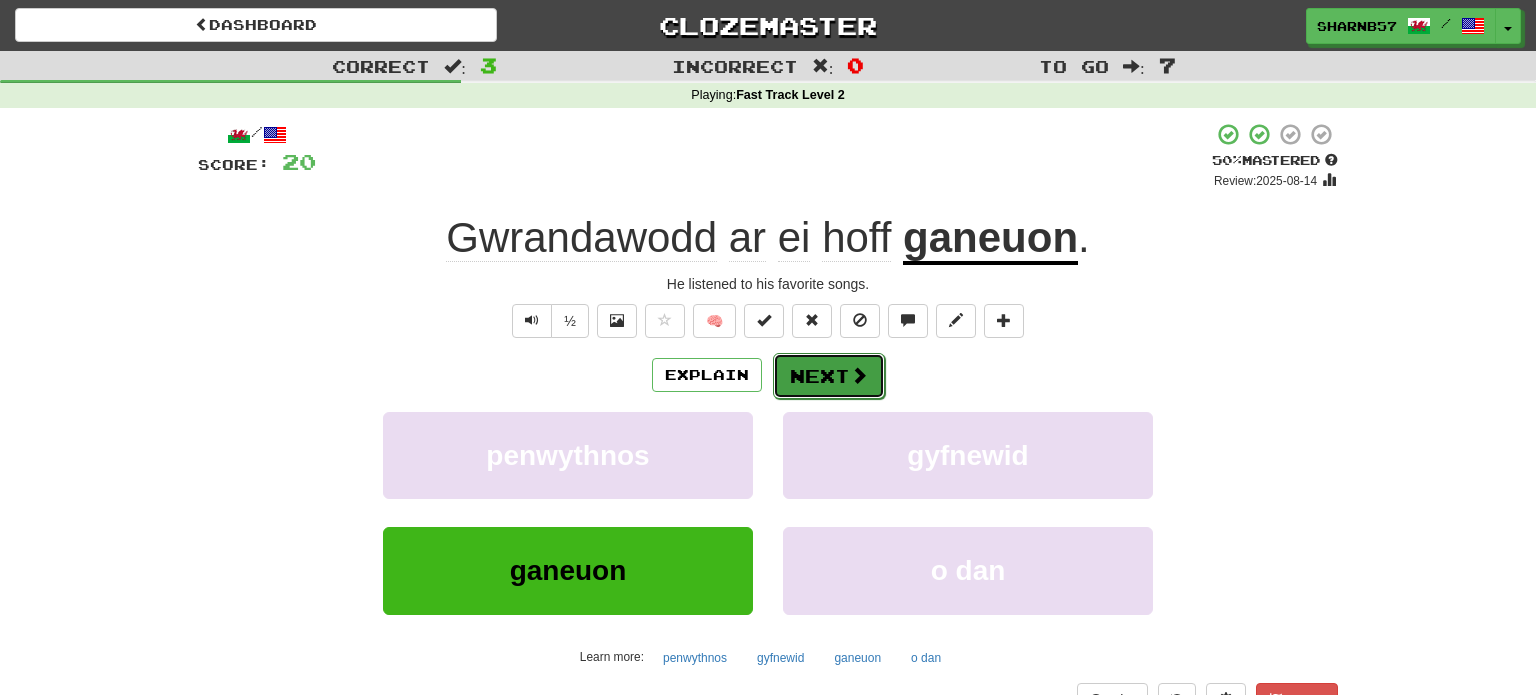 click on "Next" at bounding box center [829, 376] 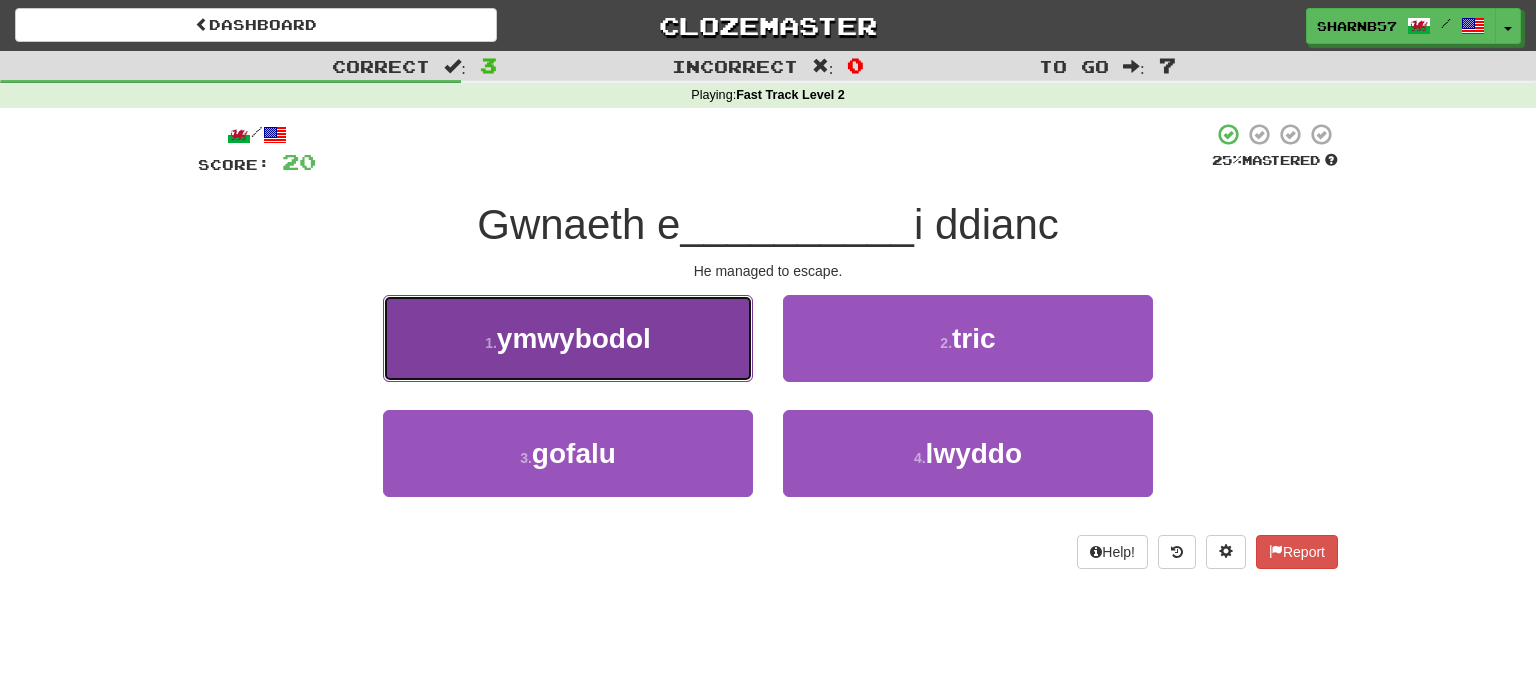 click on "1 .  ymwybodol" at bounding box center [568, 338] 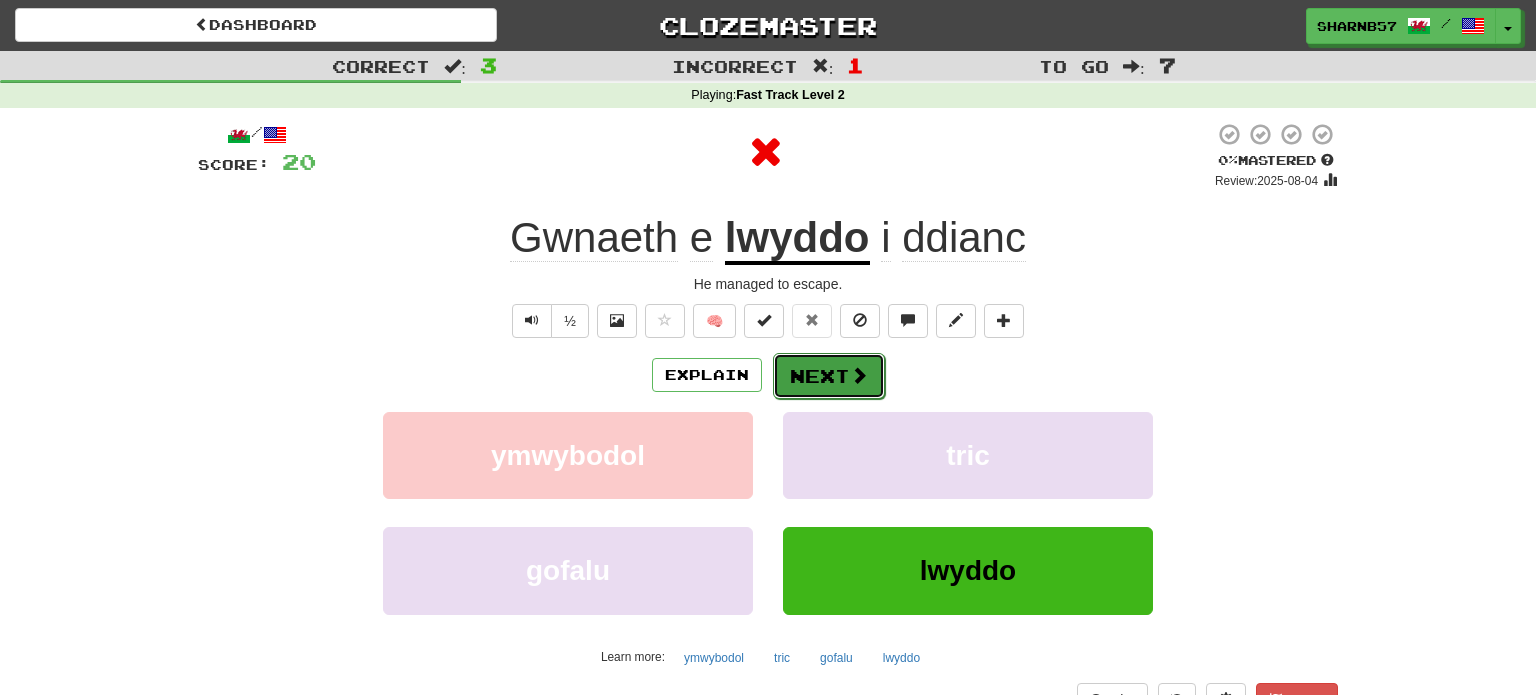click on "Next" at bounding box center [829, 376] 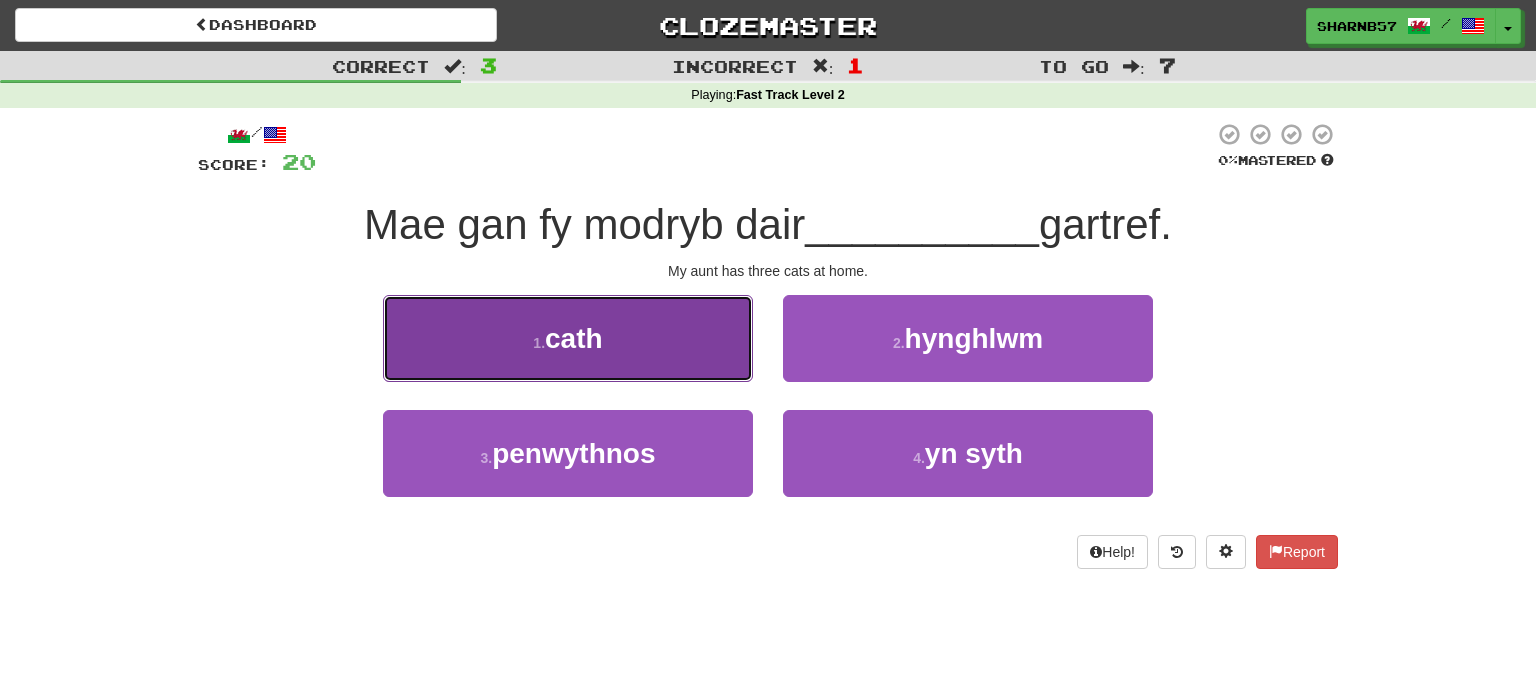 click on "1 .  cath" at bounding box center [568, 338] 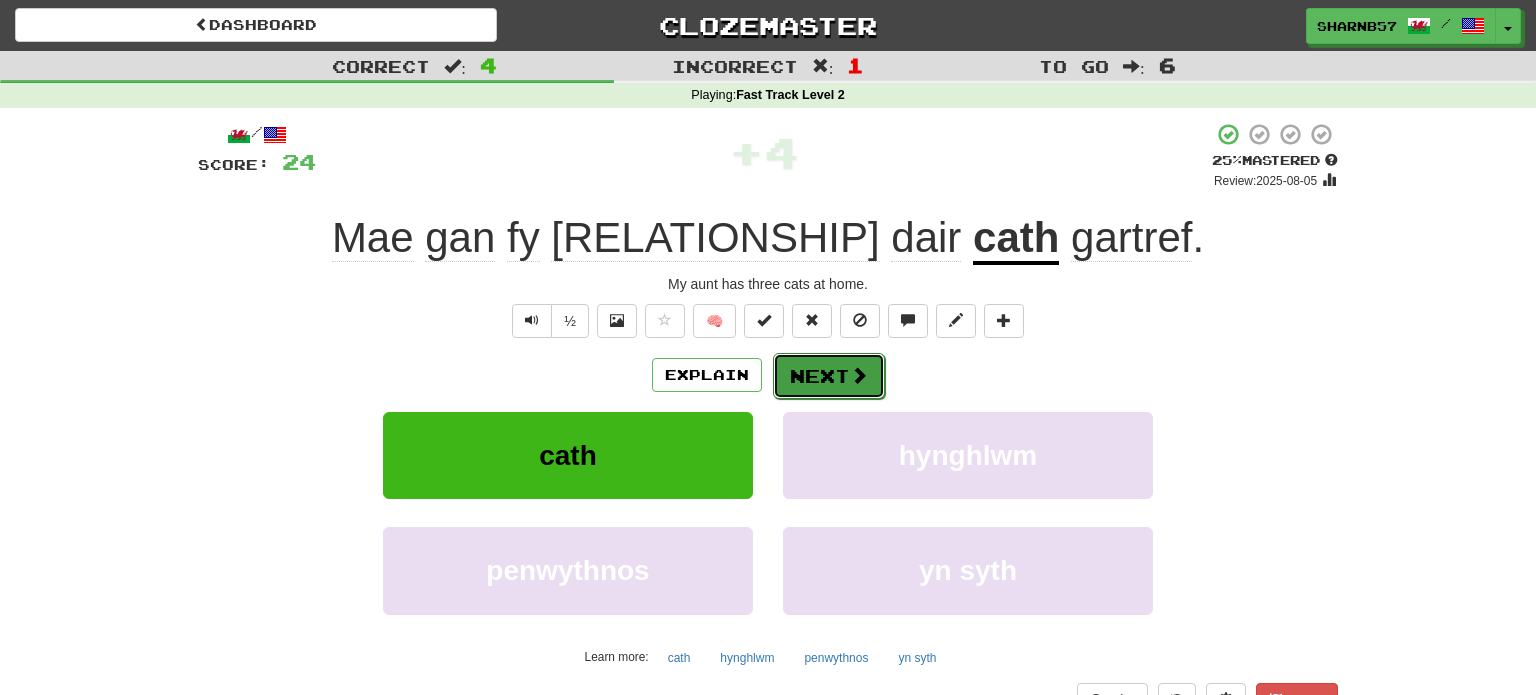 click on "Next" at bounding box center [829, 376] 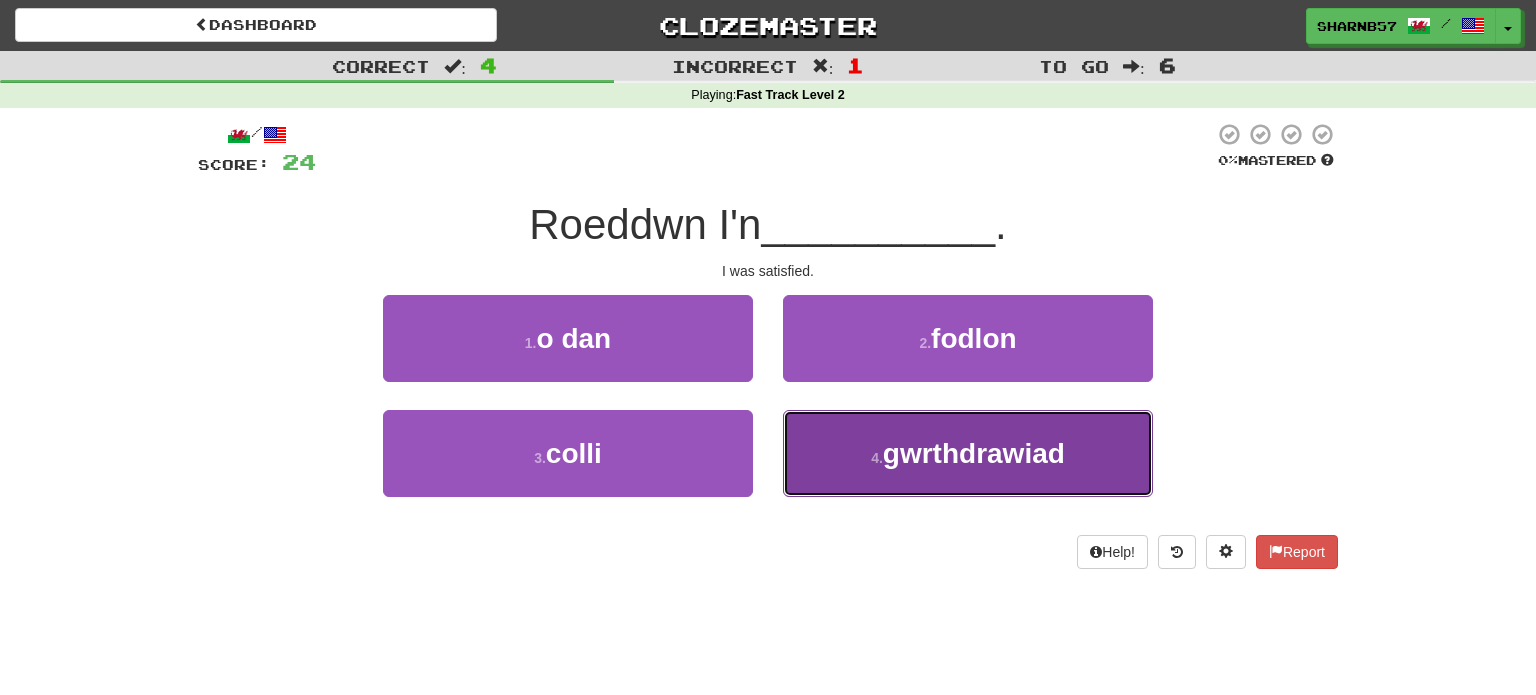 click on "4 .  gwrthdrawiad" at bounding box center (968, 453) 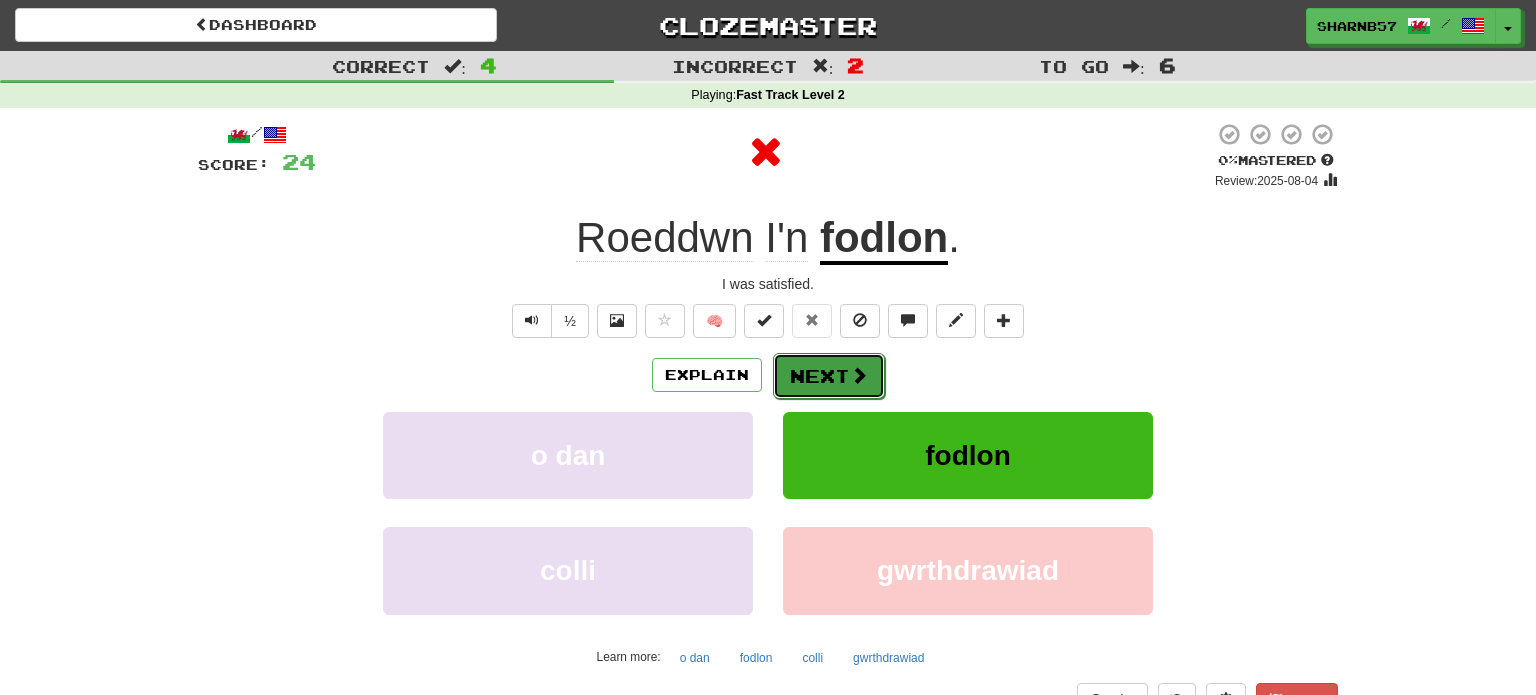 click on "Next" at bounding box center (829, 376) 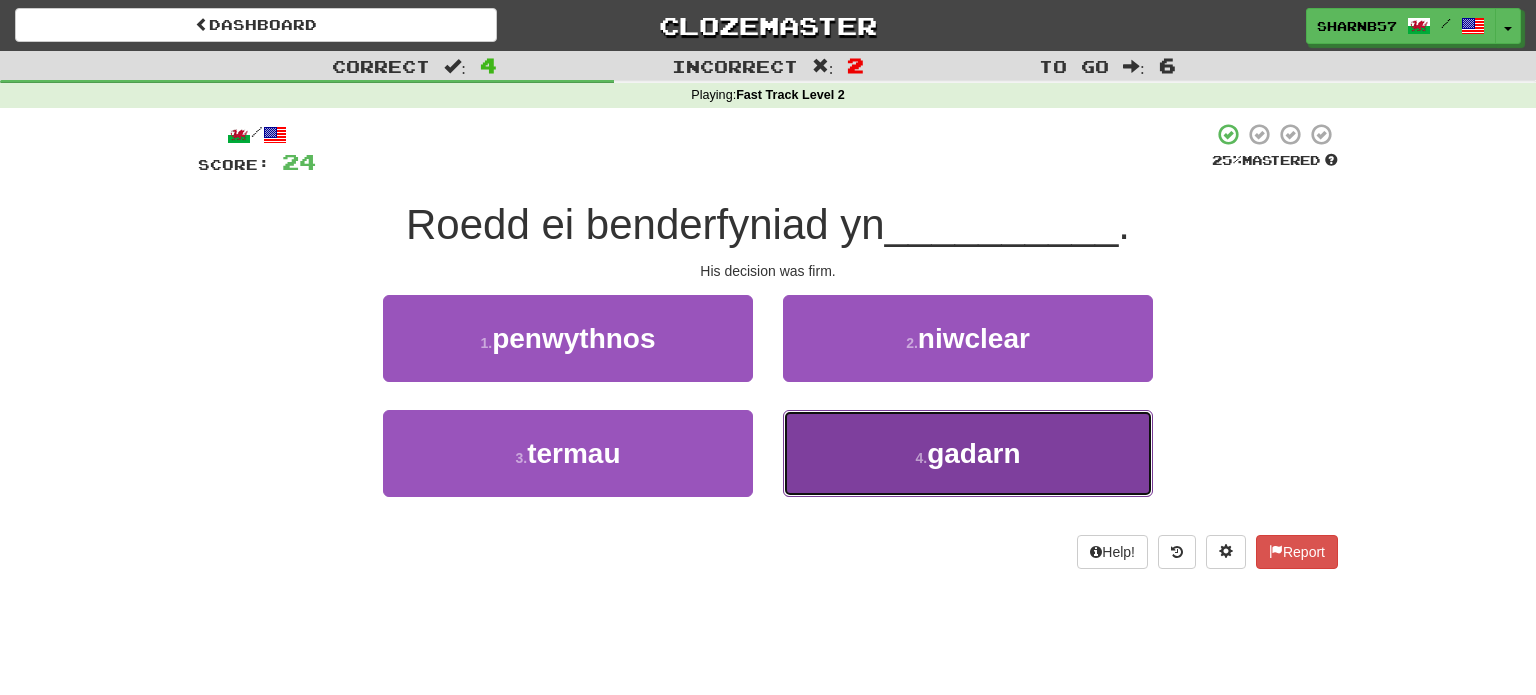 click on "4 .  gadarn" at bounding box center (968, 453) 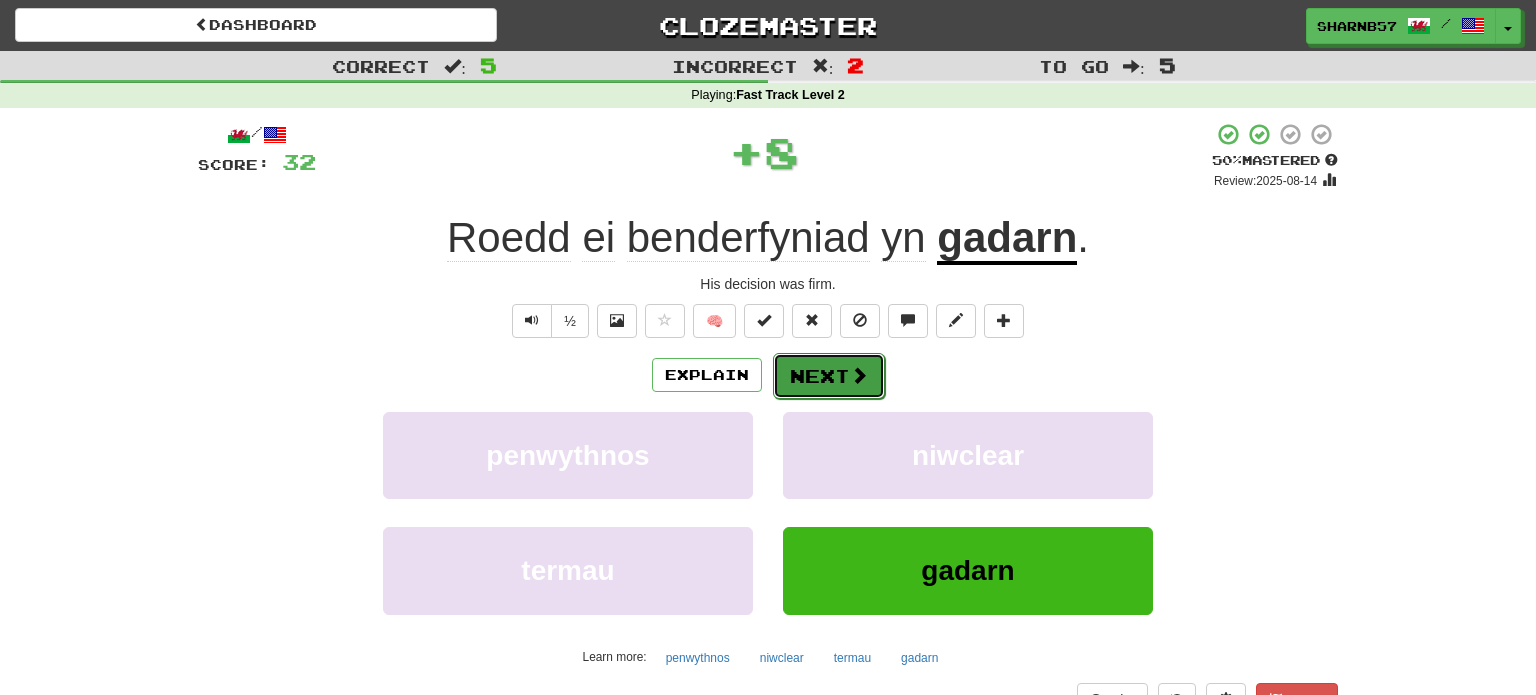 click on "Next" at bounding box center [829, 376] 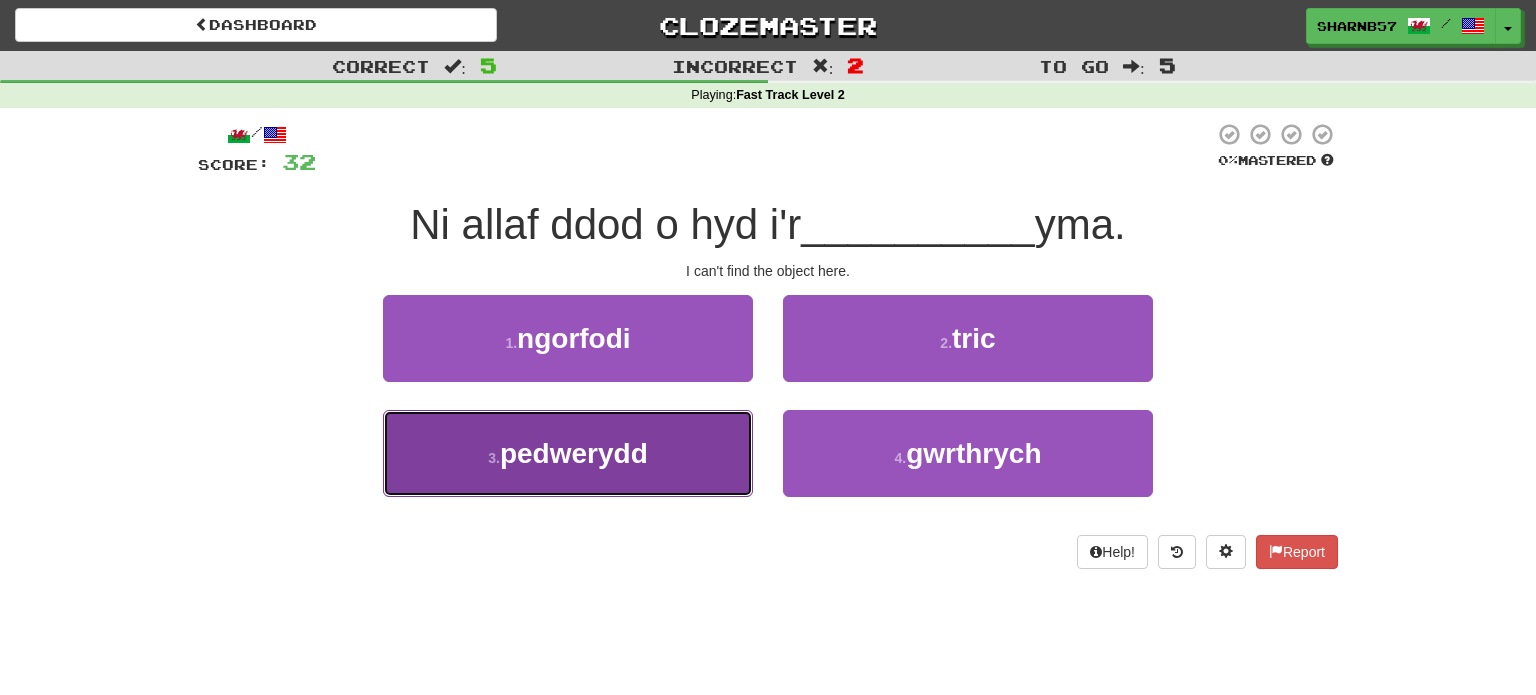 click on "3 .  pedwerydd" at bounding box center (568, 453) 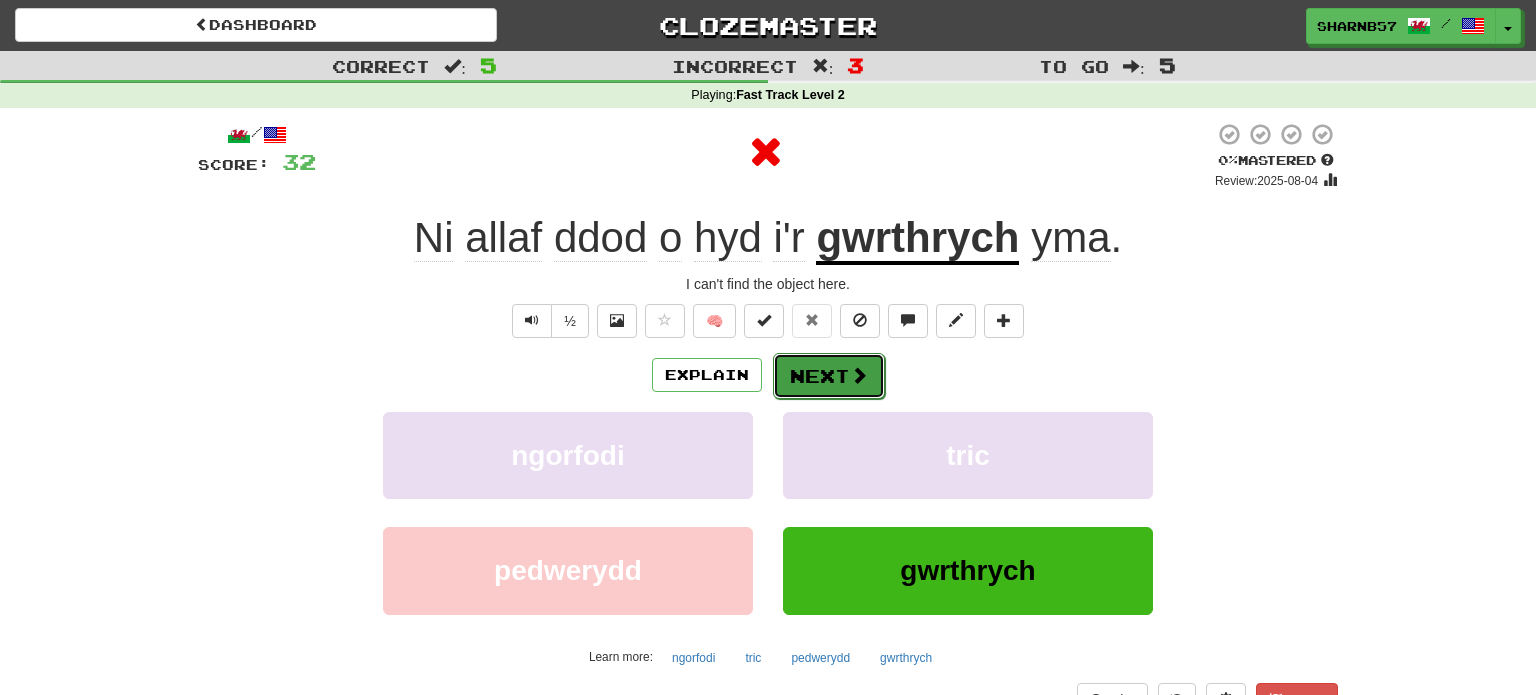 click on "Next" at bounding box center [829, 376] 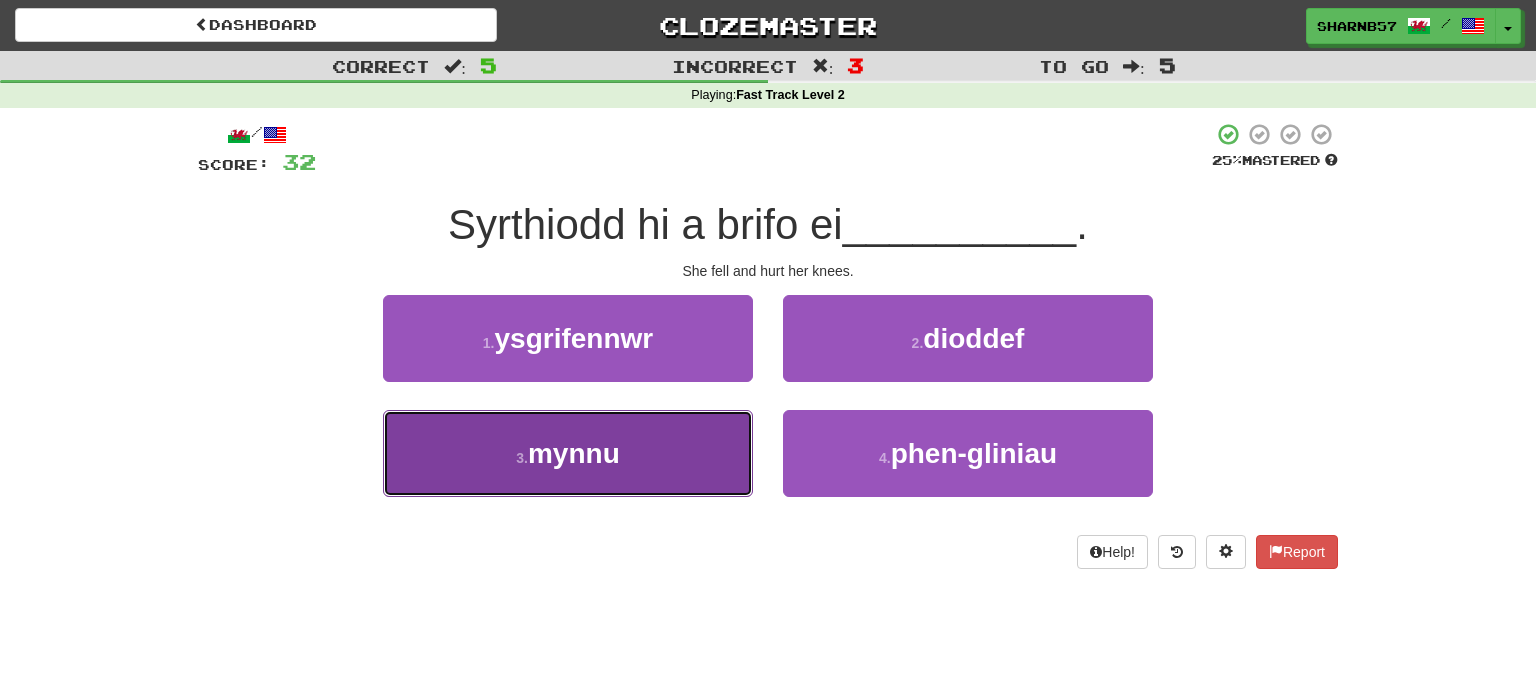 click on "3 .  mynnu" at bounding box center [568, 453] 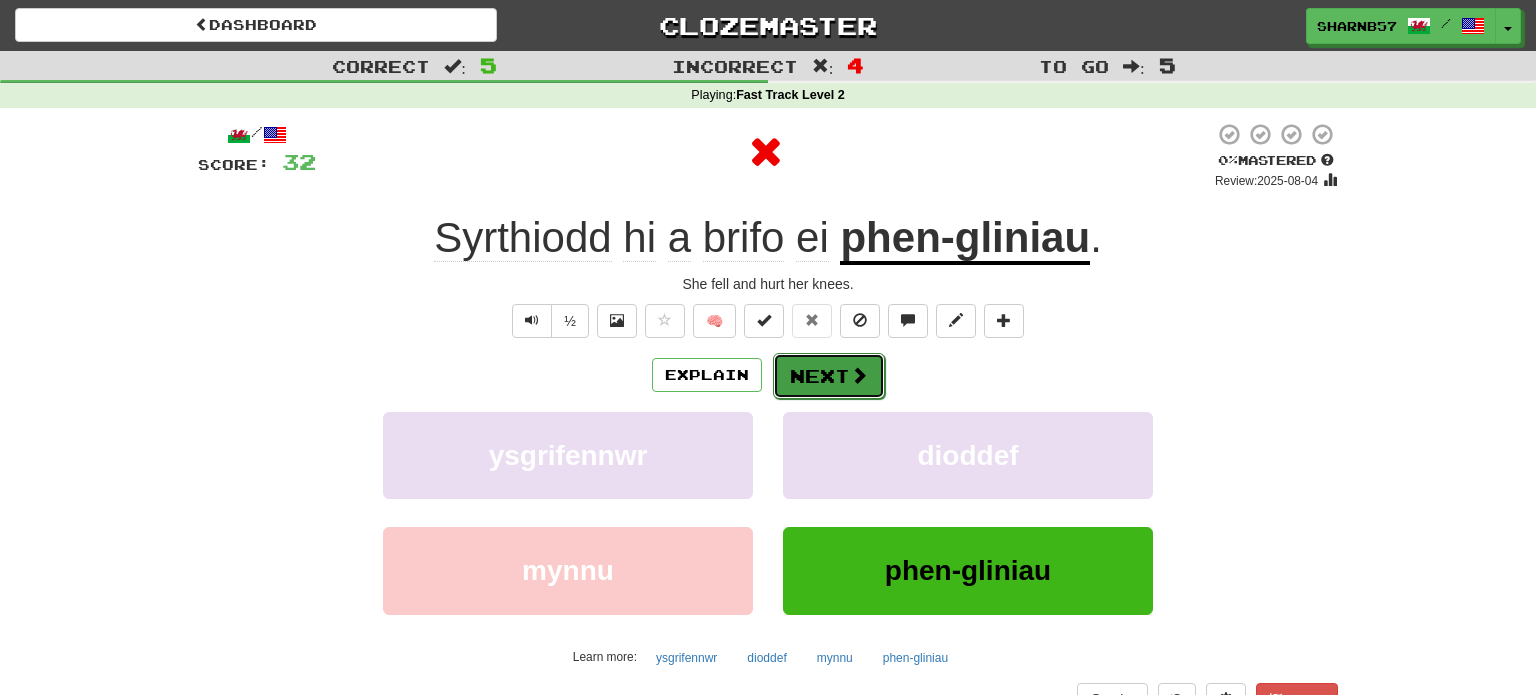 click on "Next" at bounding box center [829, 376] 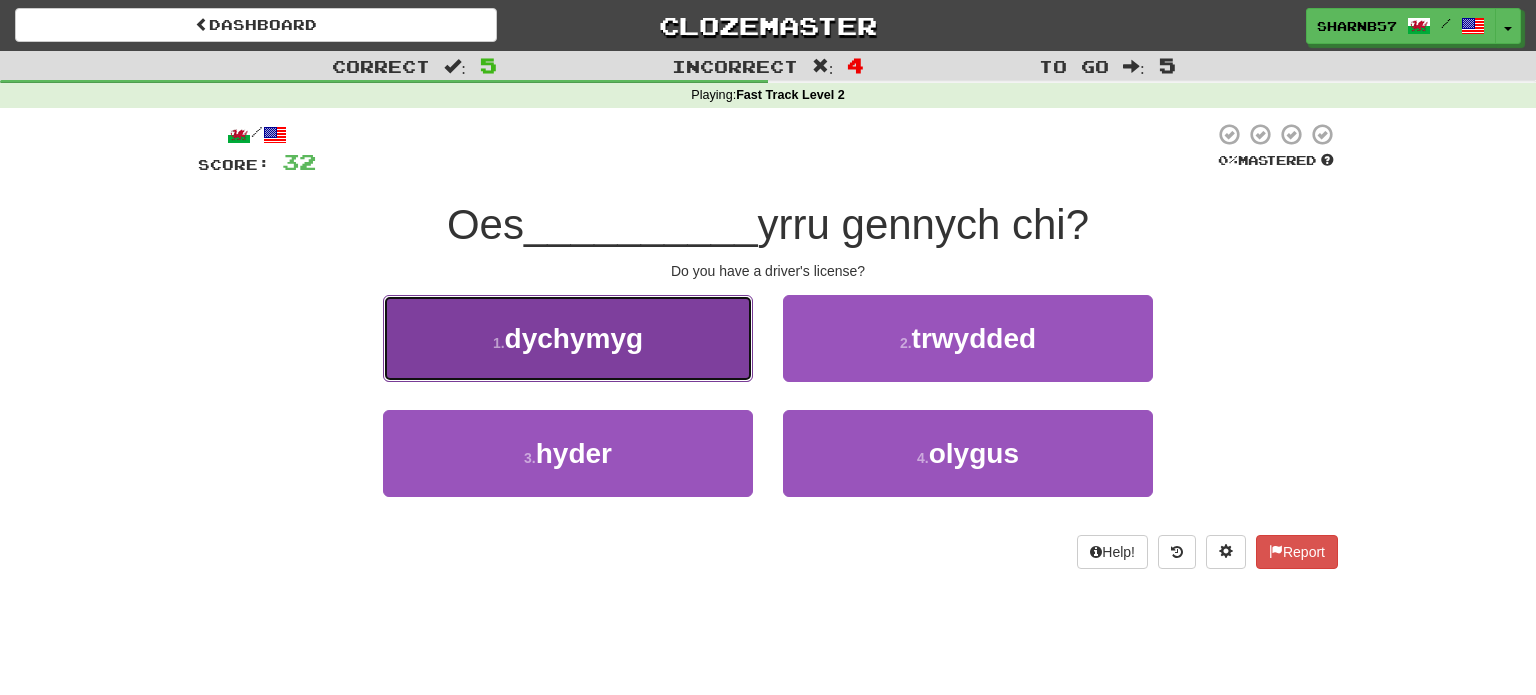 click on "1 .  dychymyg" at bounding box center (568, 338) 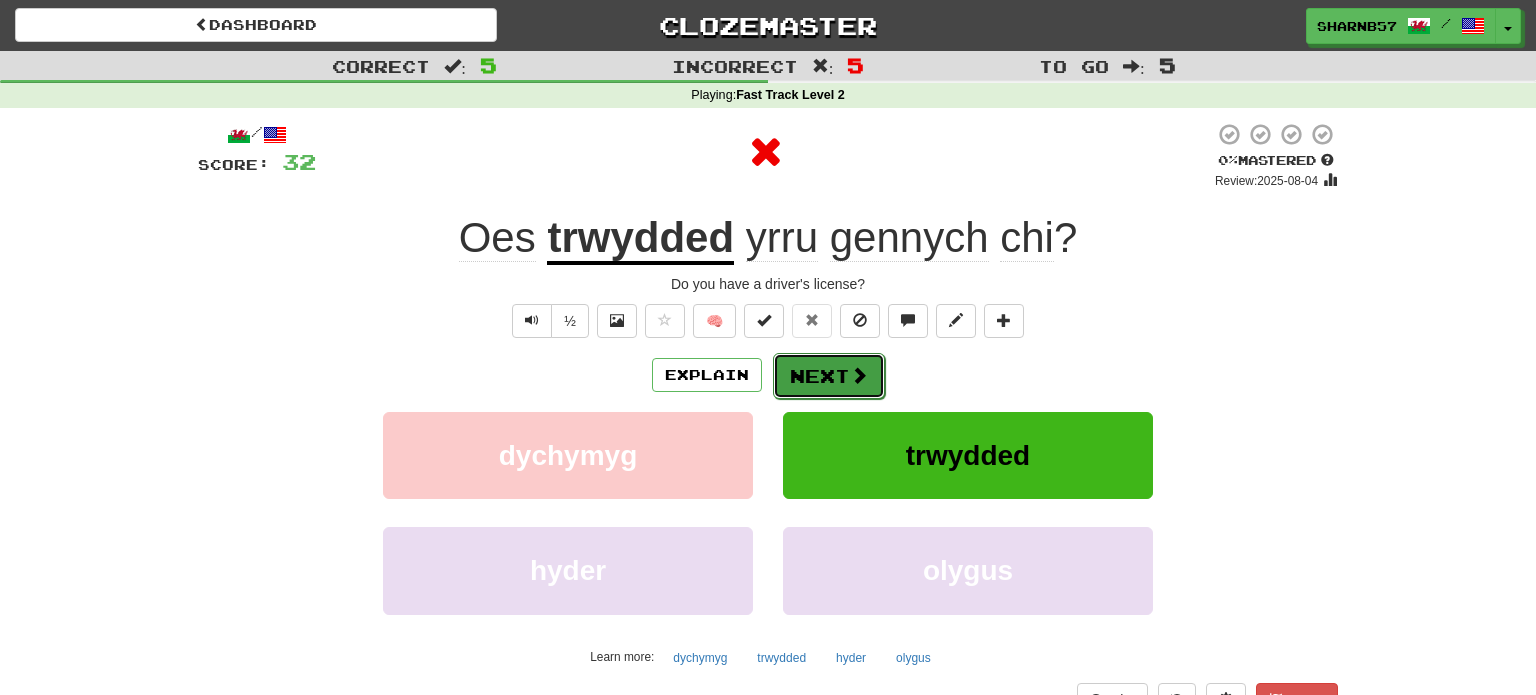 click on "Next" at bounding box center [829, 376] 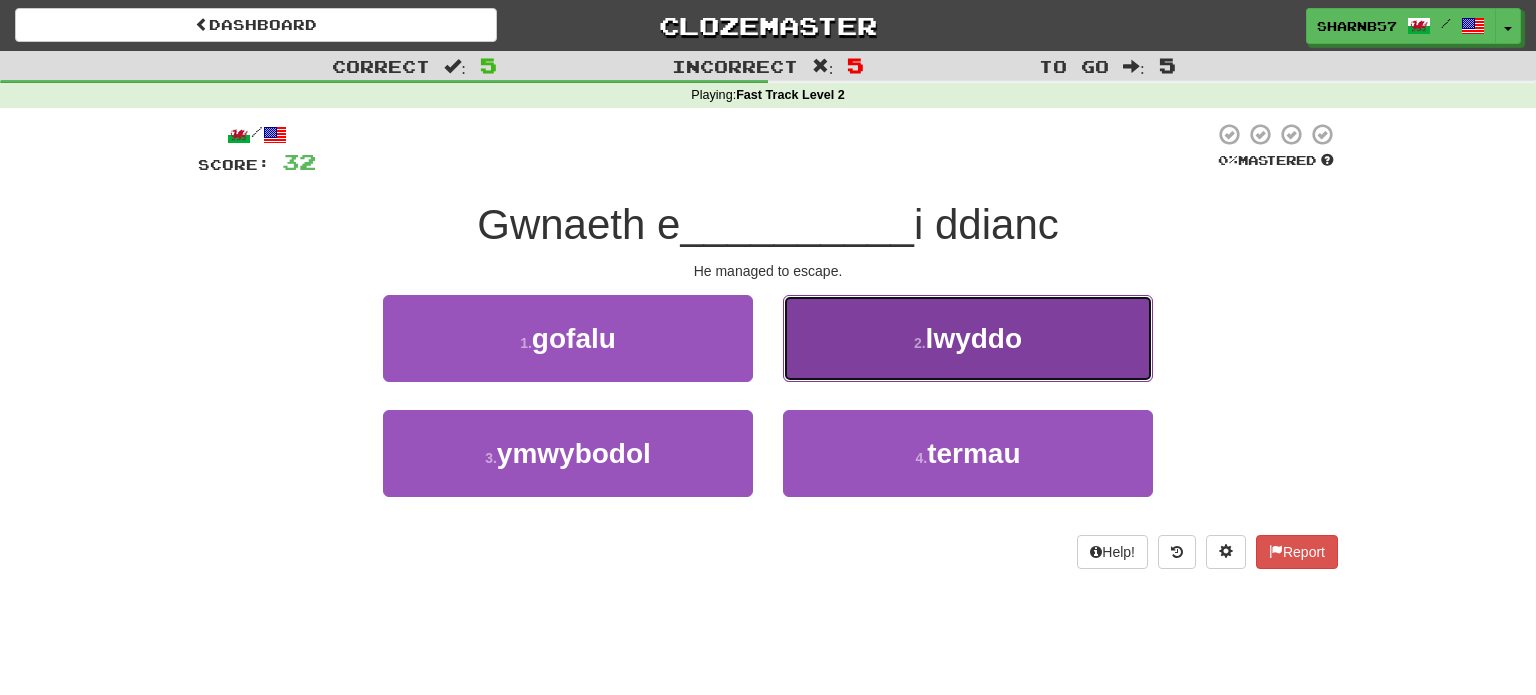 click on "2 .  lwyddo" at bounding box center (968, 338) 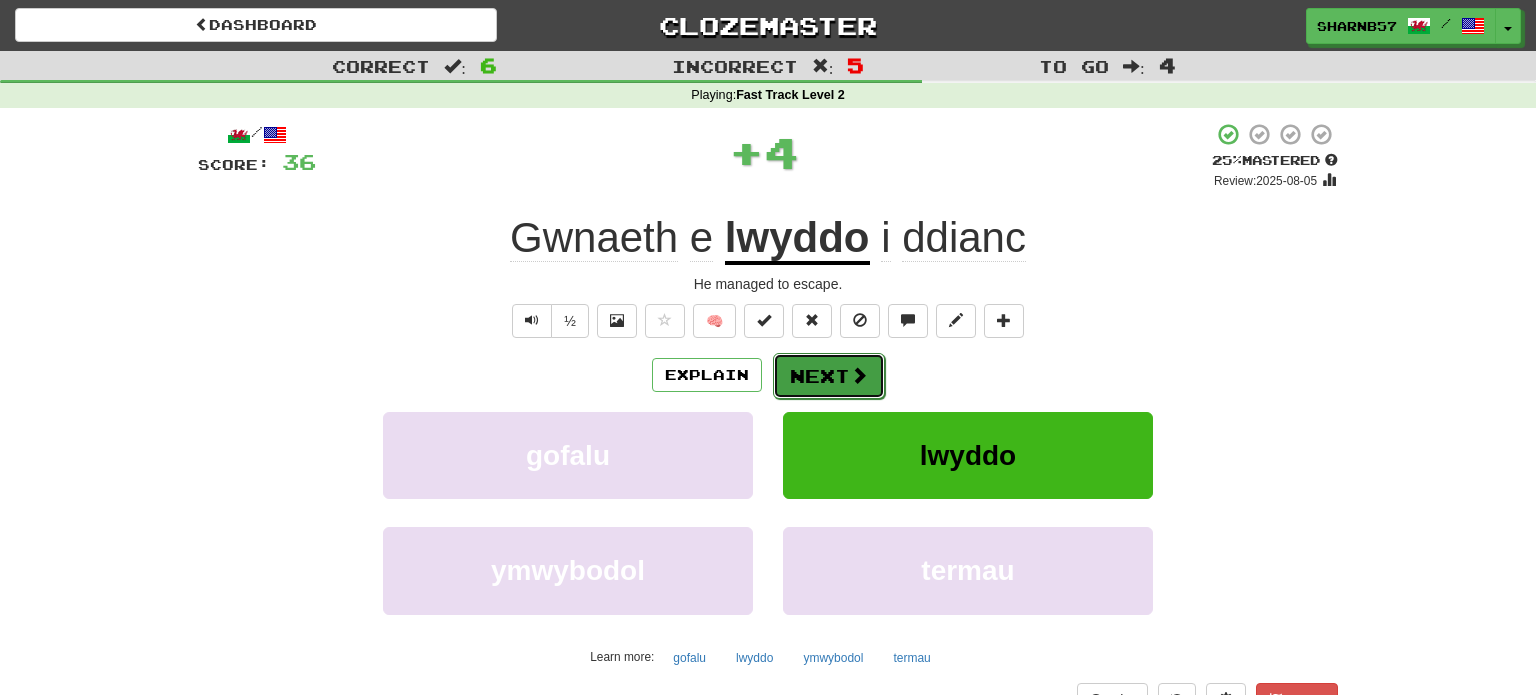 click on "Next" at bounding box center (829, 376) 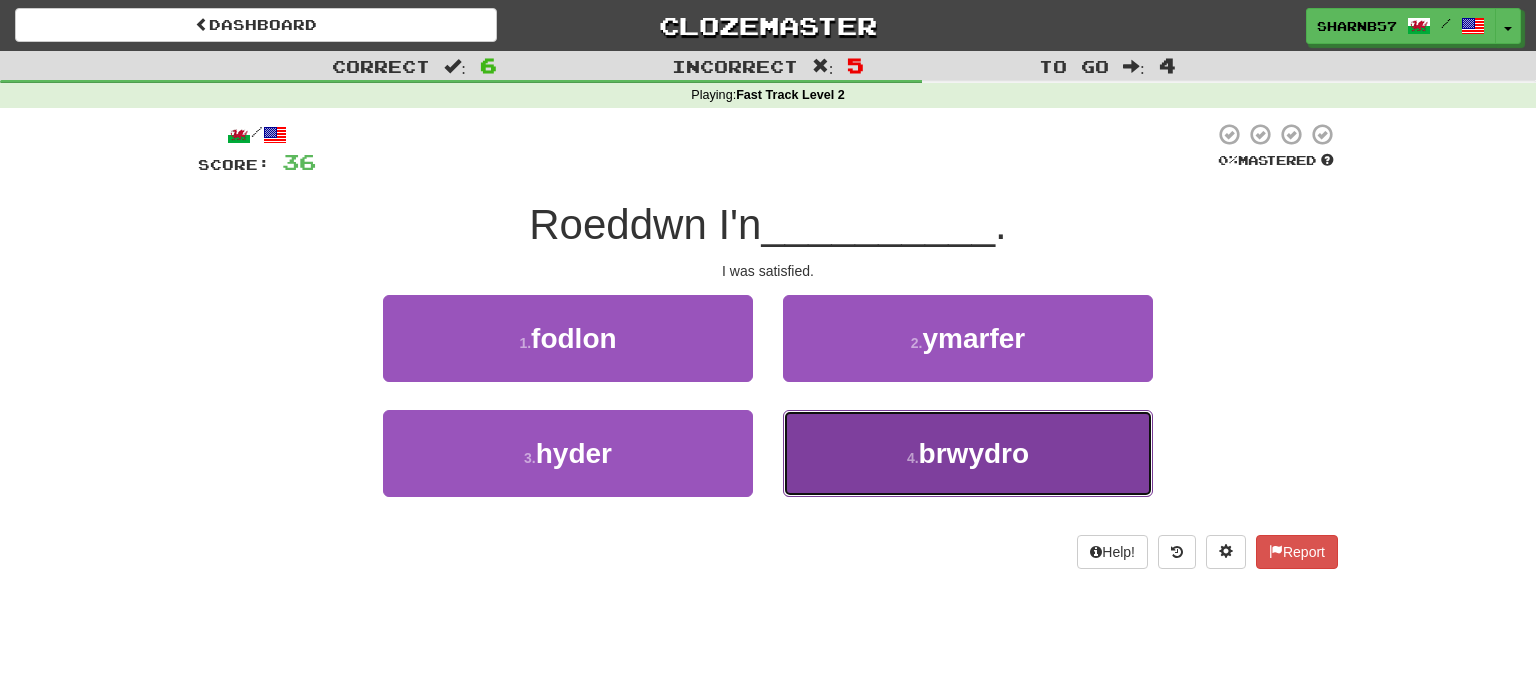 click on "4 .  brwydro" at bounding box center [968, 453] 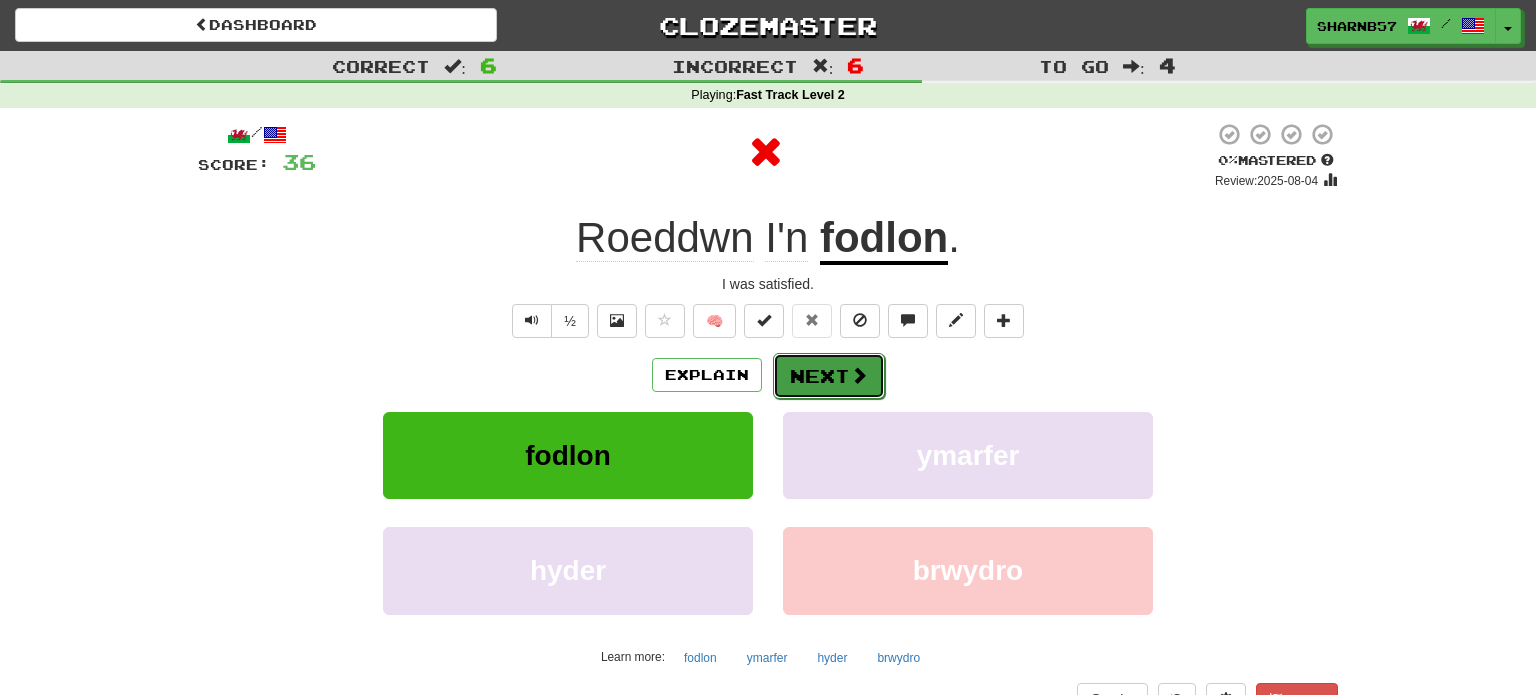 click on "Next" at bounding box center [829, 376] 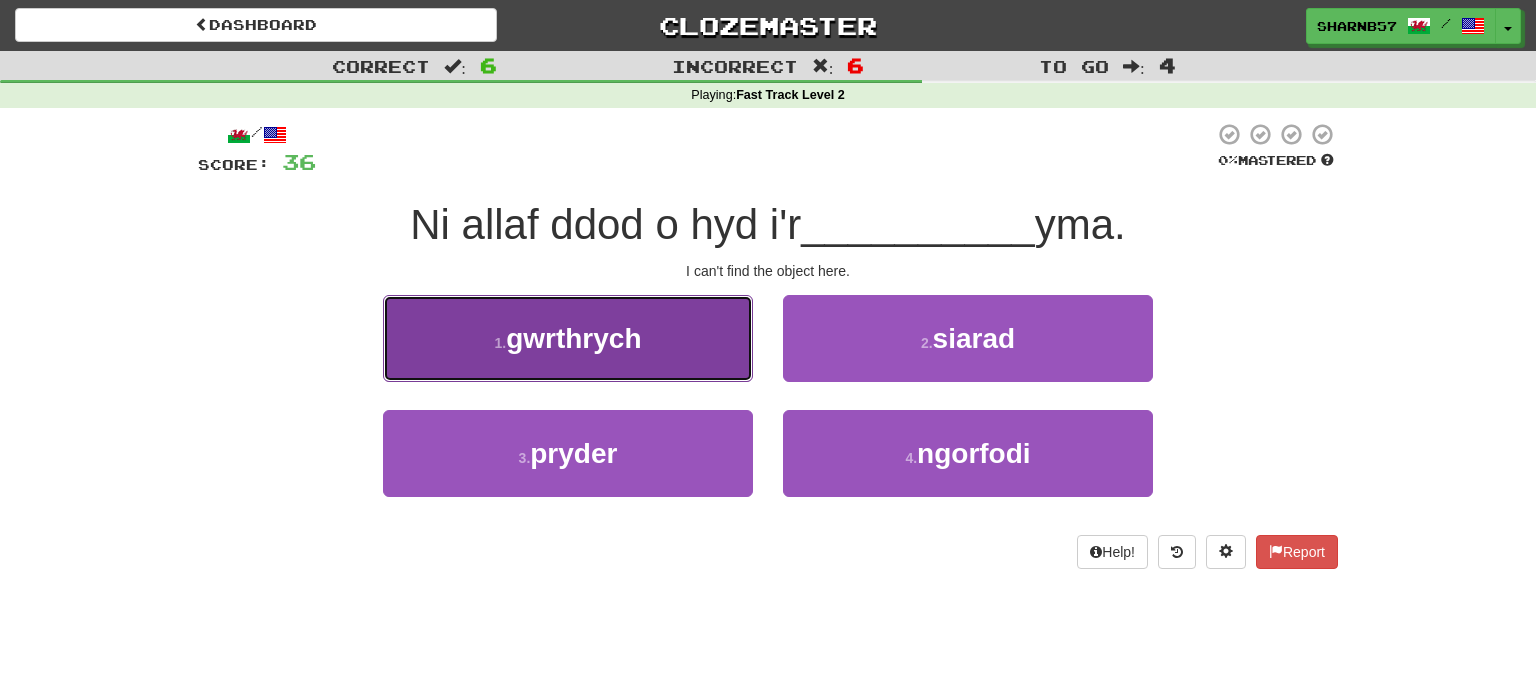 click on "1 .  gwrthrych" at bounding box center (568, 338) 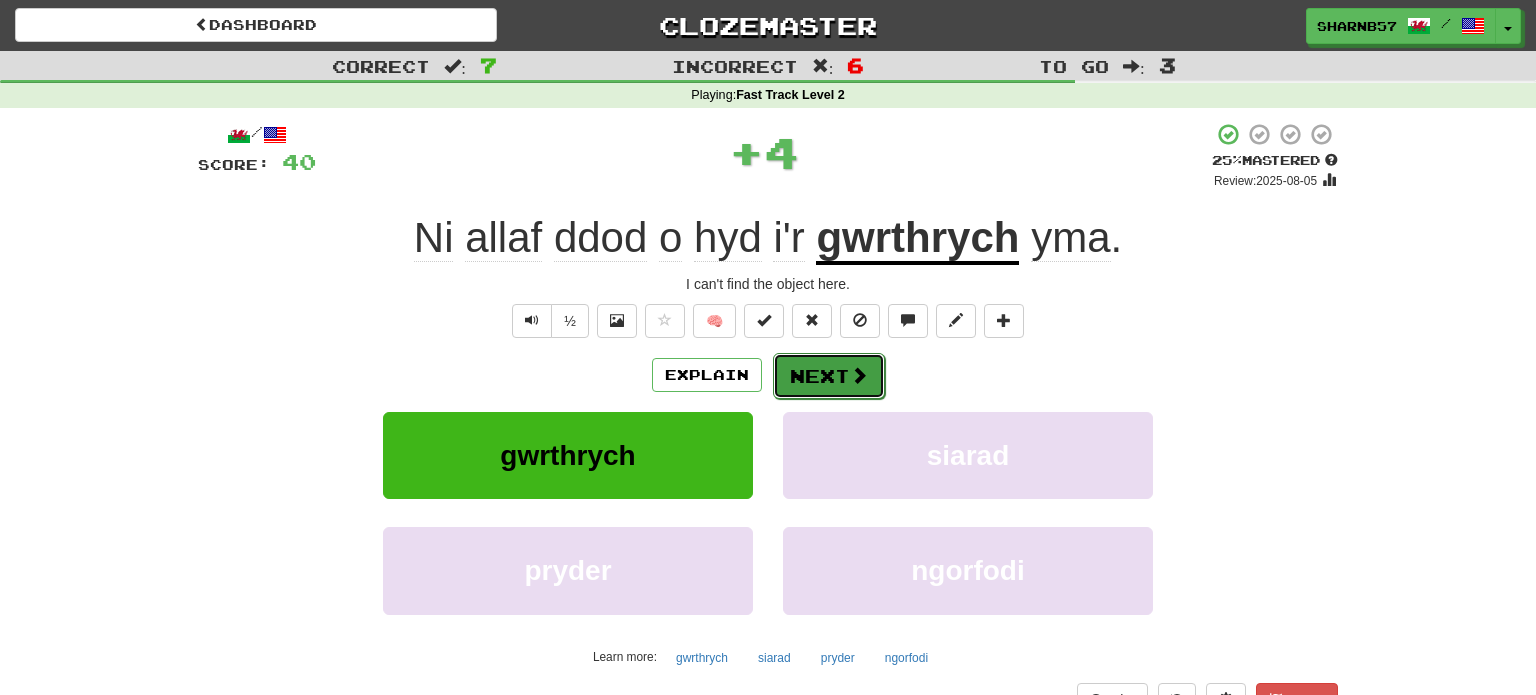click on "Next" at bounding box center (829, 376) 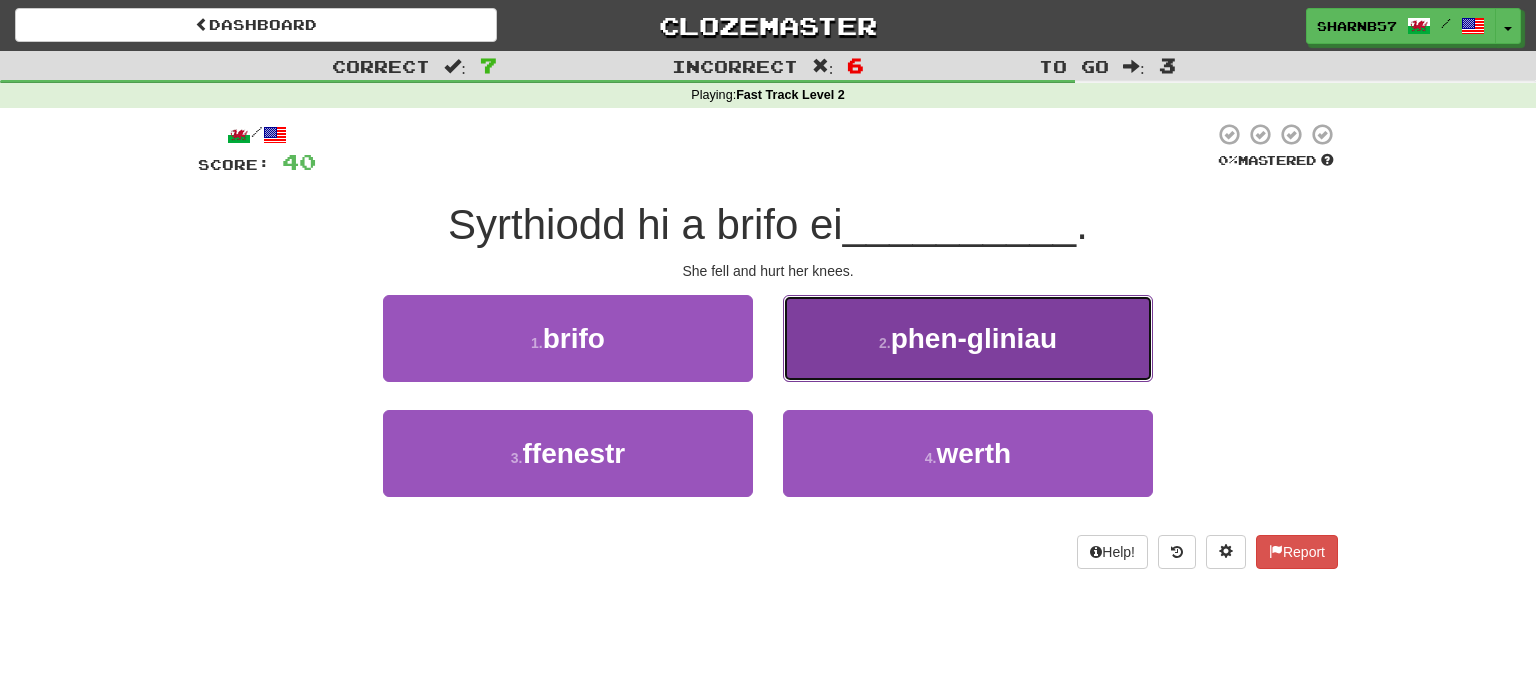 click on "2 .  phen-gliniau" at bounding box center (968, 338) 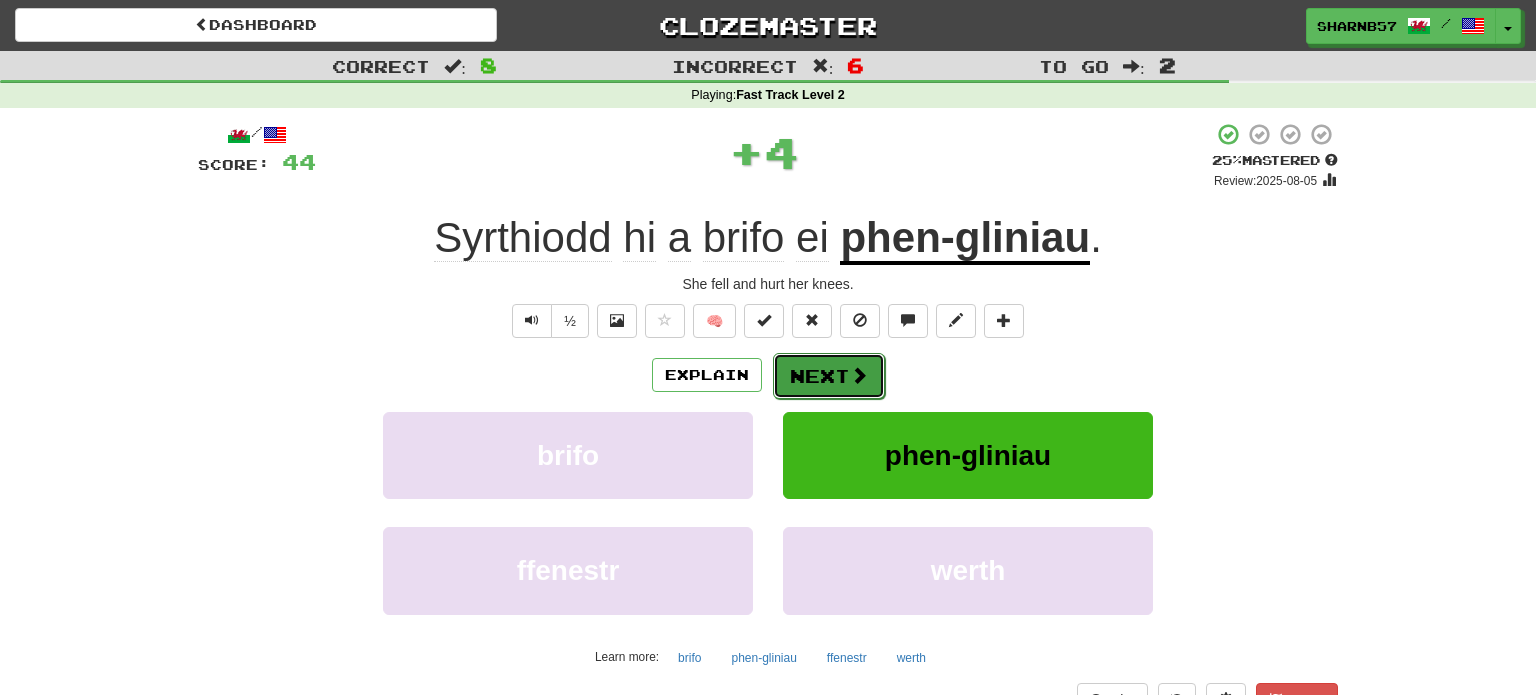click on "Next" at bounding box center [829, 376] 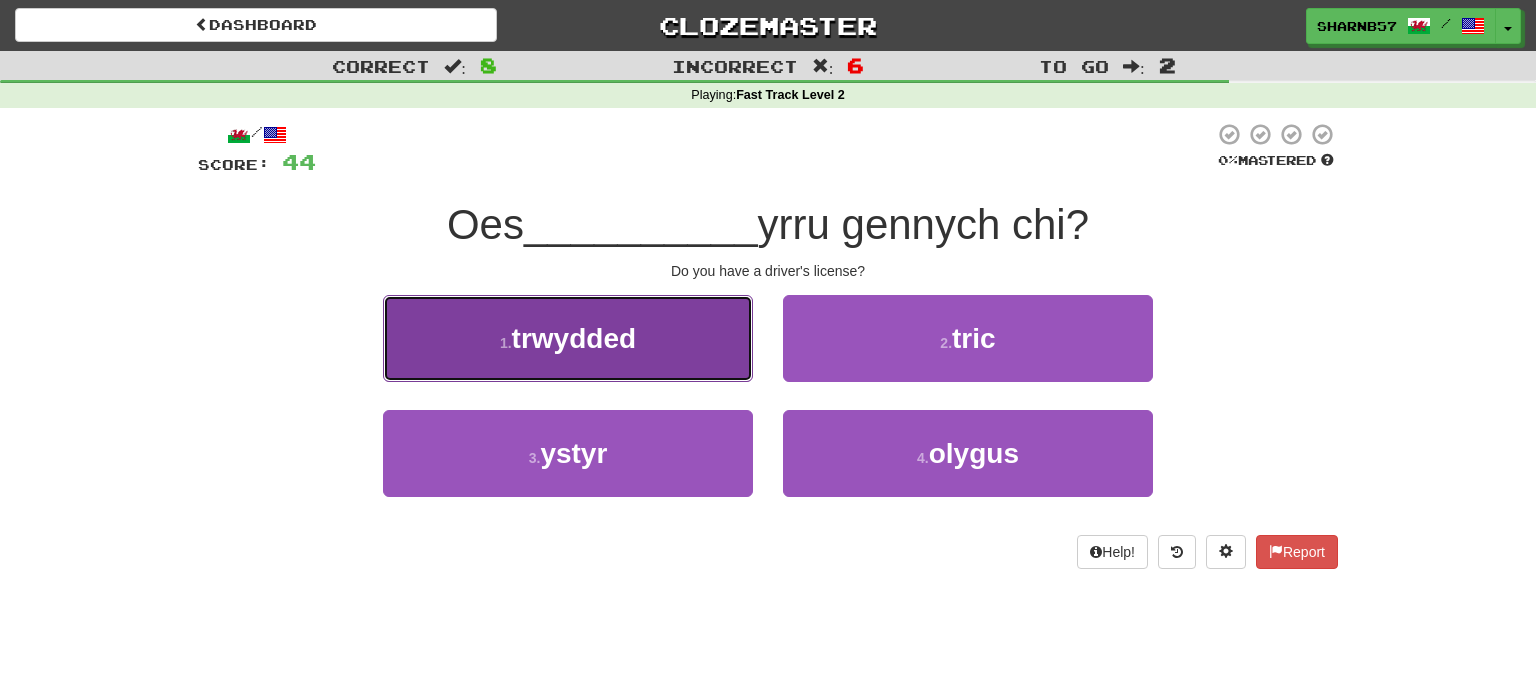 click on "1 .  trwydded" at bounding box center [568, 338] 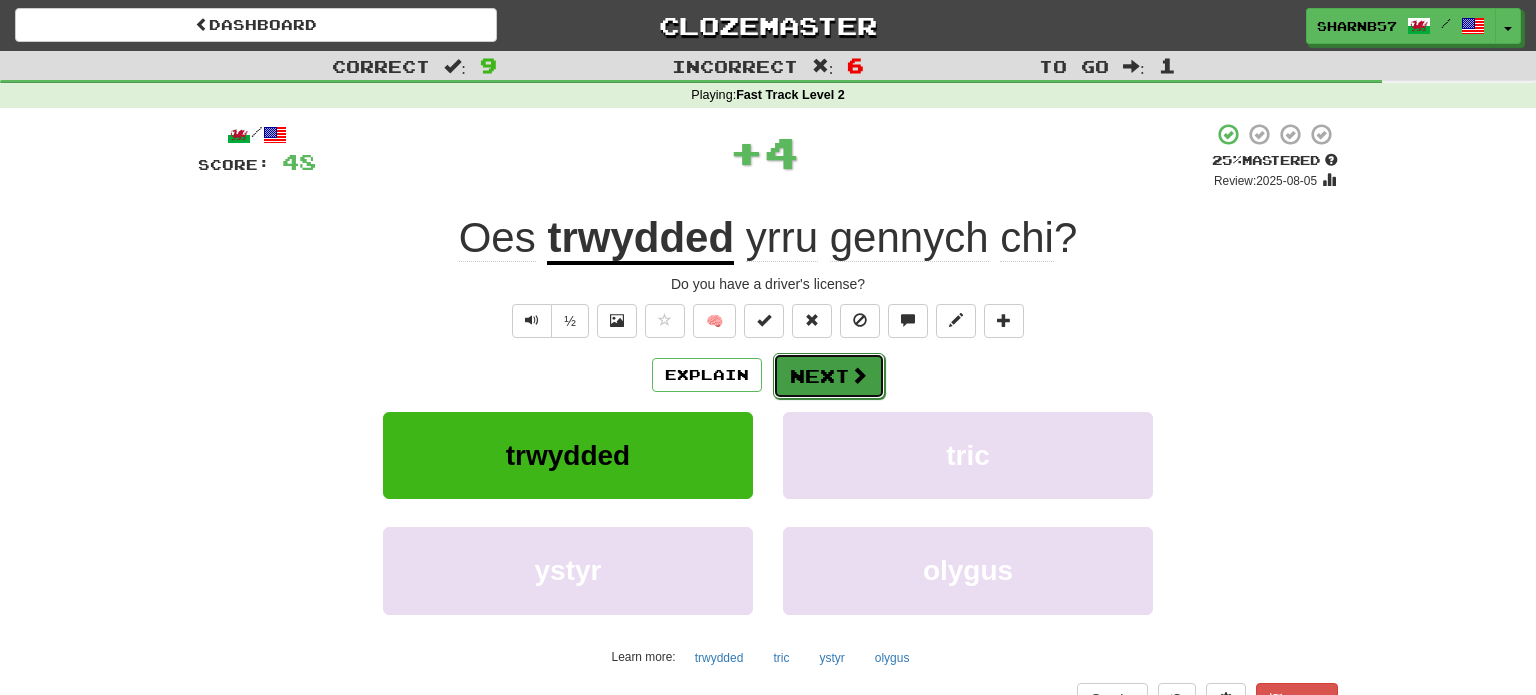 click on "Next" at bounding box center [829, 376] 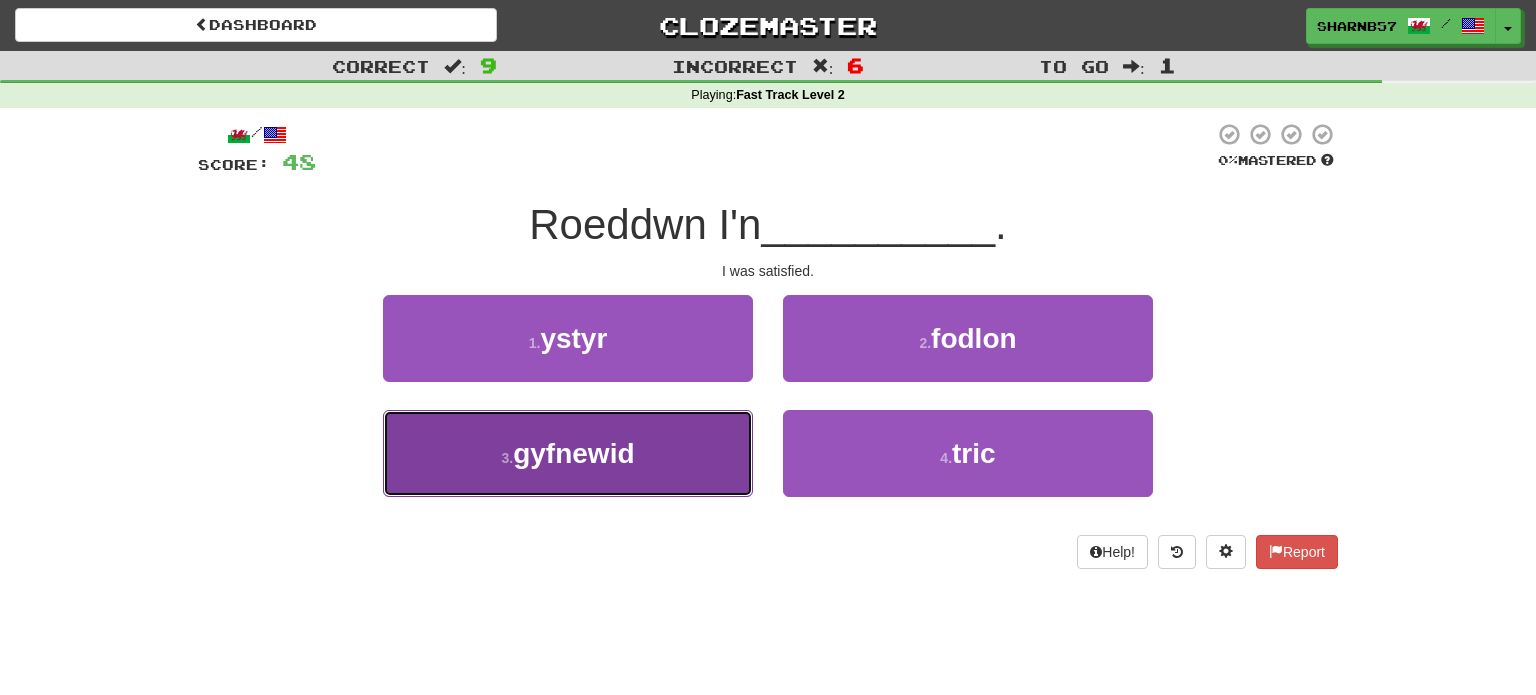 click on "3 .  gyfnewid" at bounding box center (568, 453) 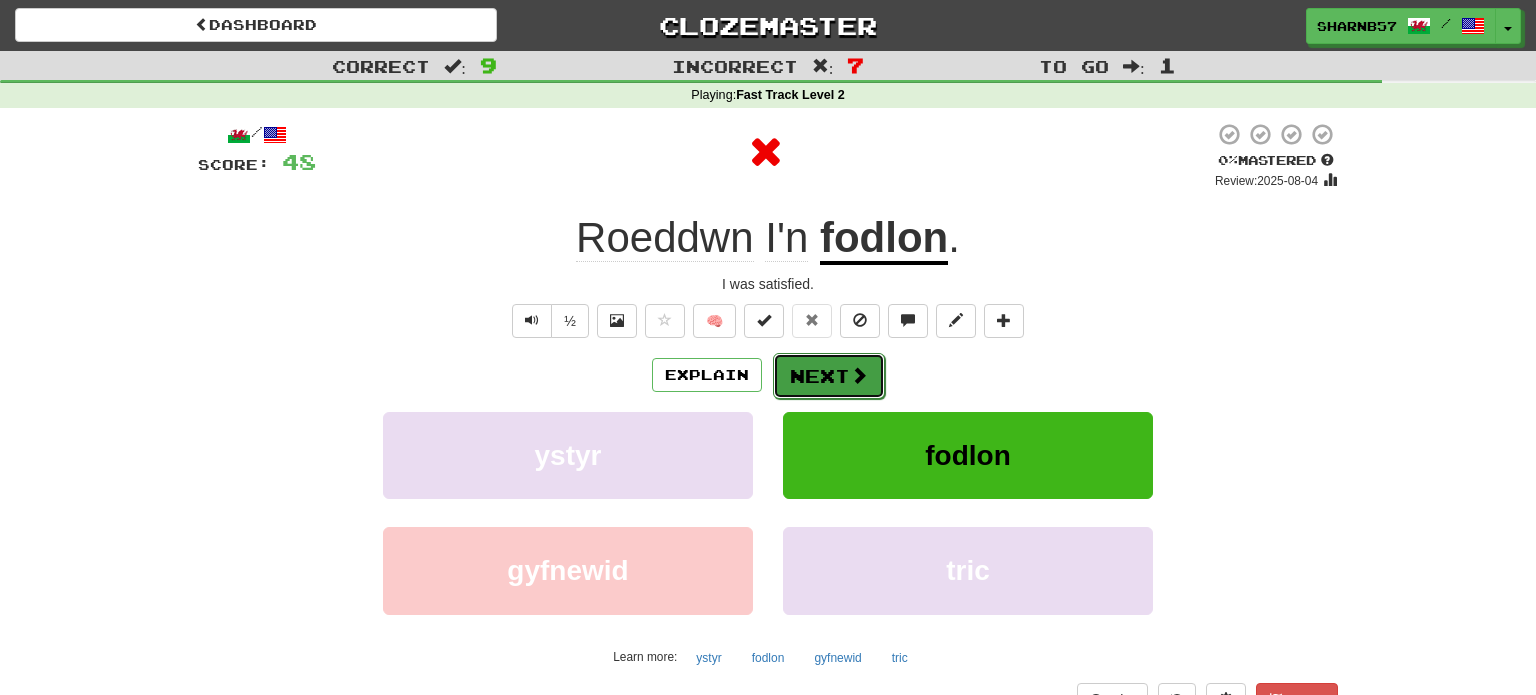 click on "Next" at bounding box center (829, 376) 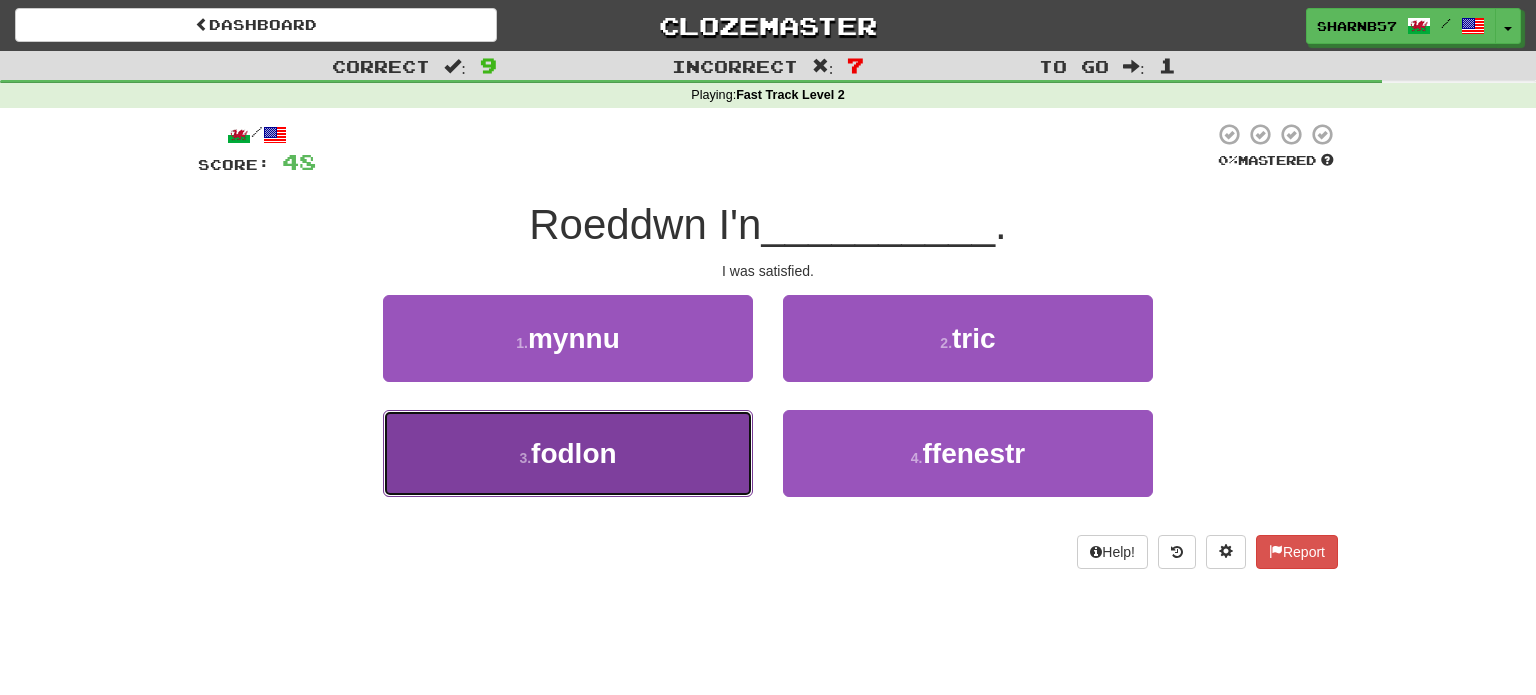 click on "3 .  fodlon" at bounding box center [568, 453] 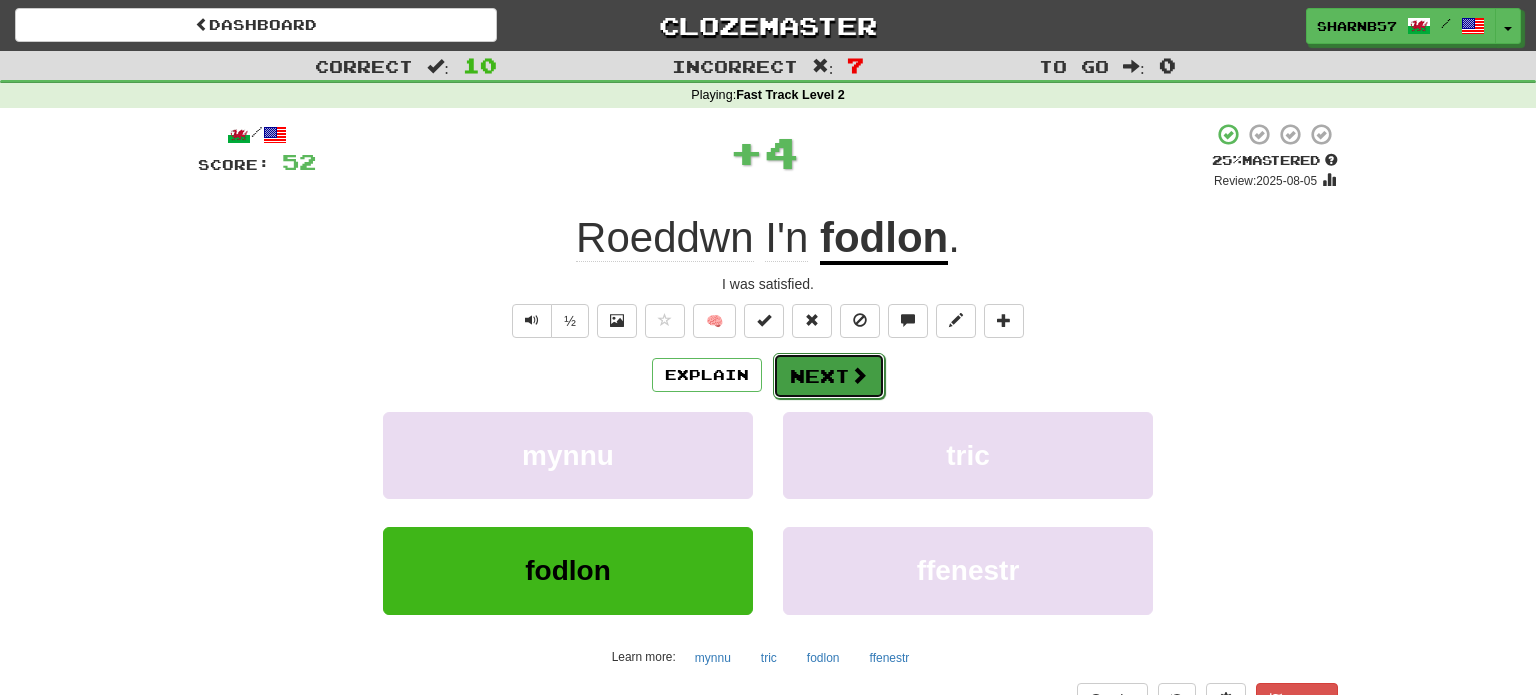click on "Next" at bounding box center (829, 376) 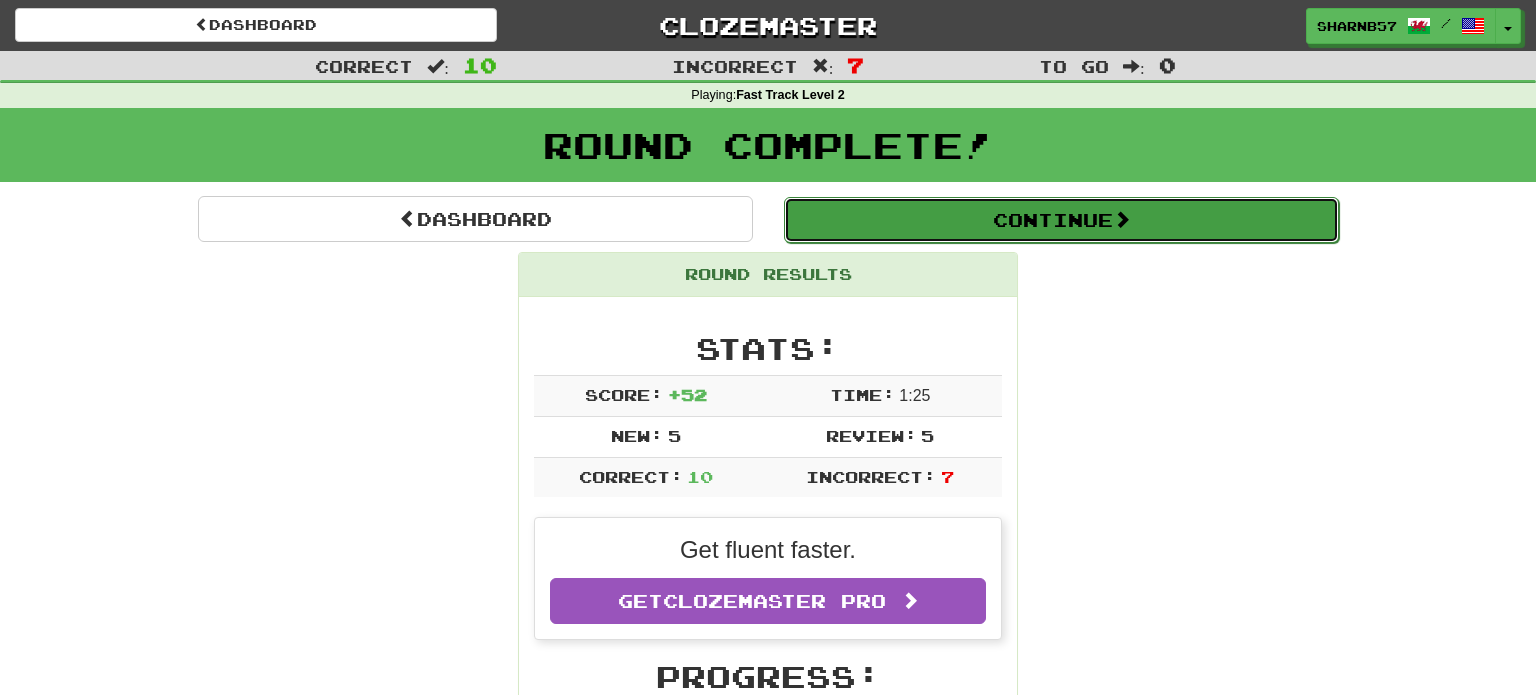 click on "Continue" at bounding box center [1061, 220] 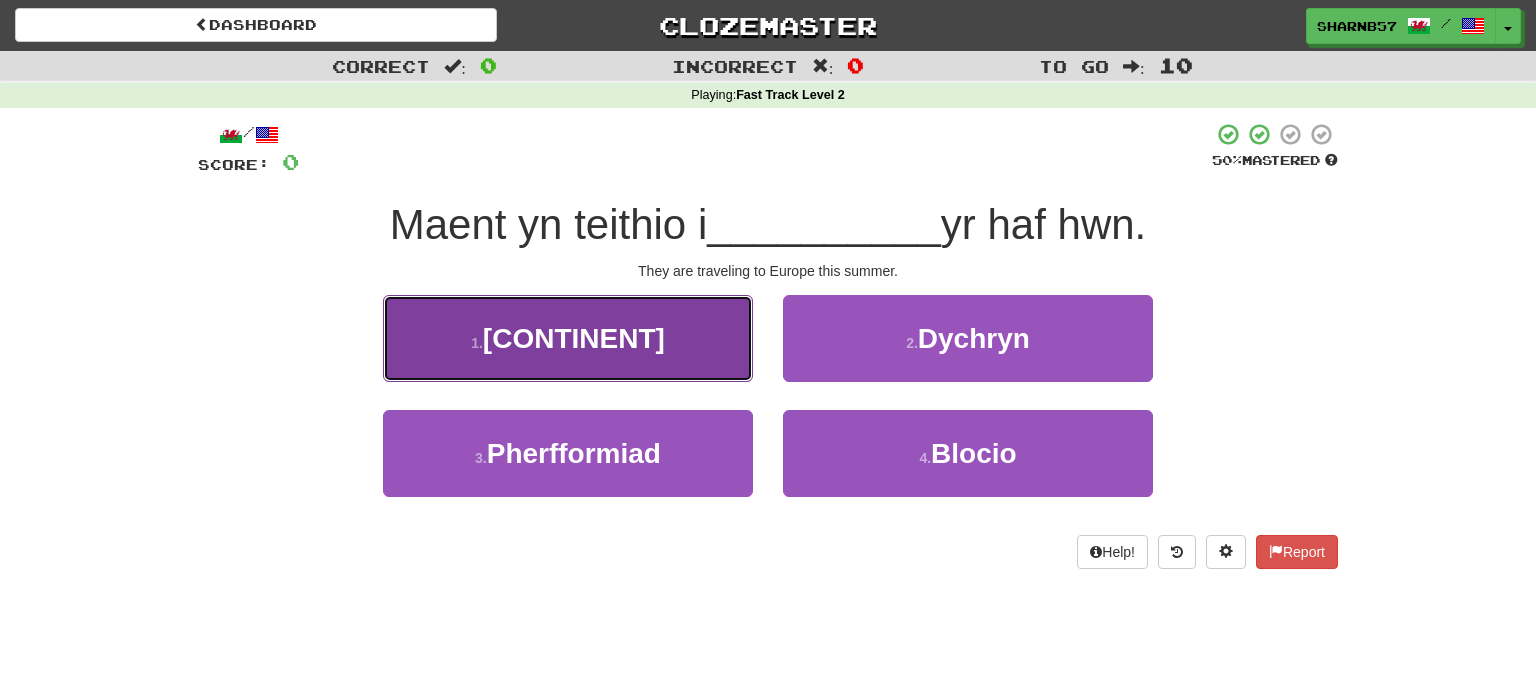 click on "[CONTINENT]" at bounding box center [568, 338] 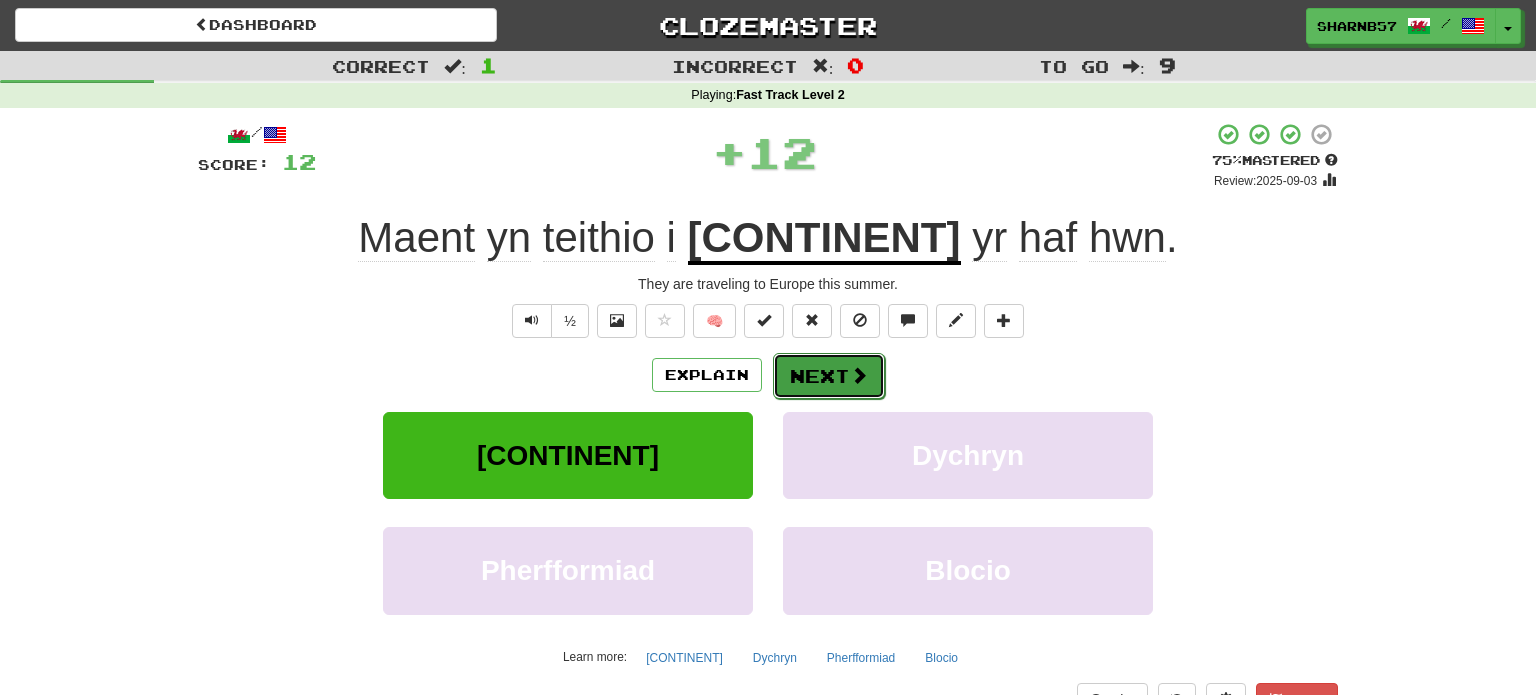 click on "Next" at bounding box center (829, 376) 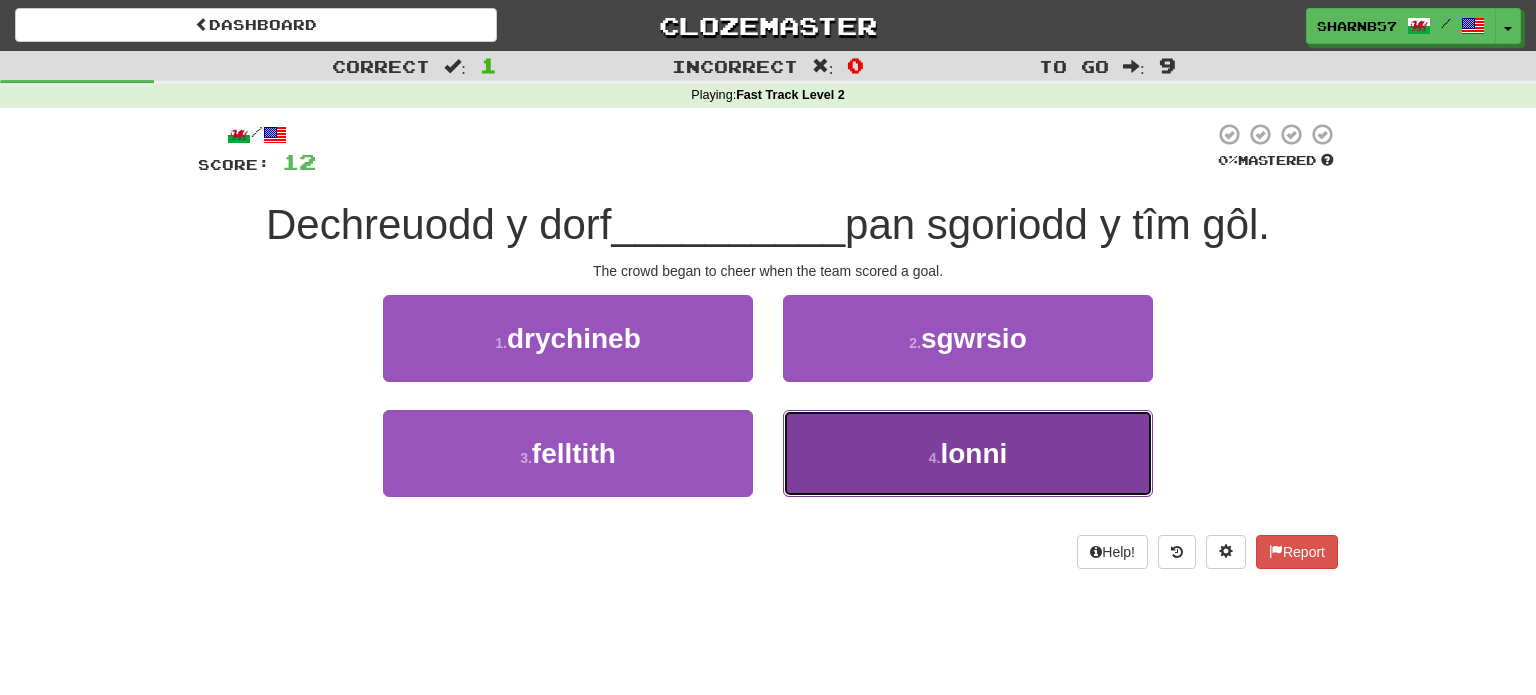 click on "4 .  lonni" at bounding box center (968, 453) 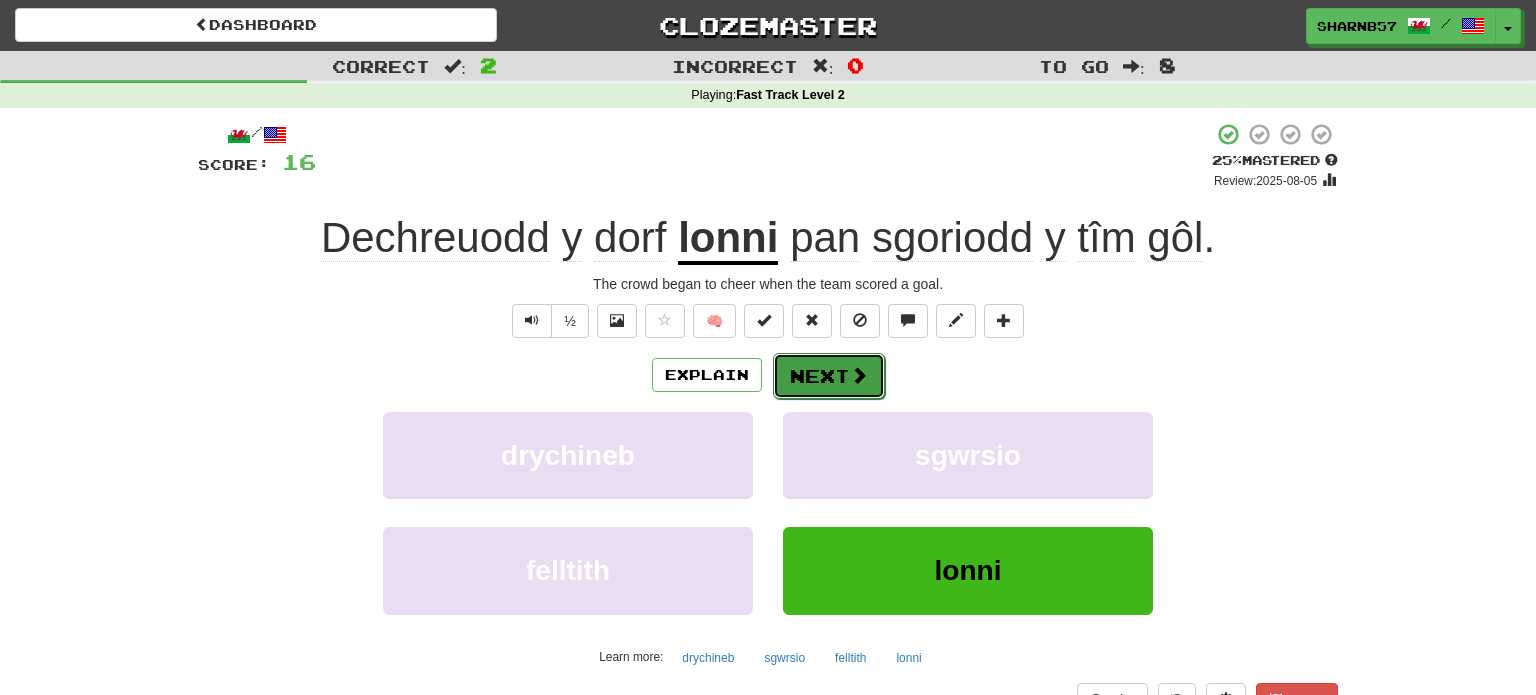 click on "Next" at bounding box center (829, 376) 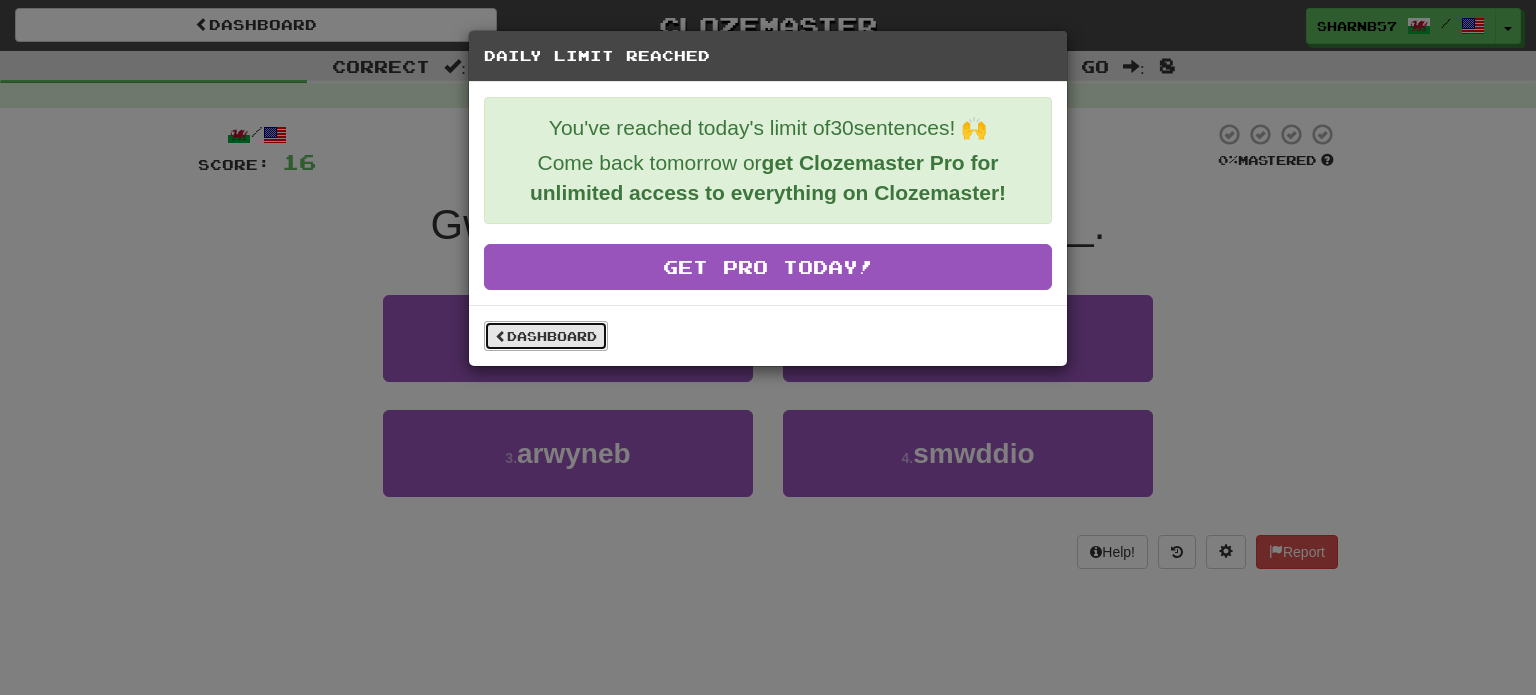 click on "Dashboard" at bounding box center (546, 336) 